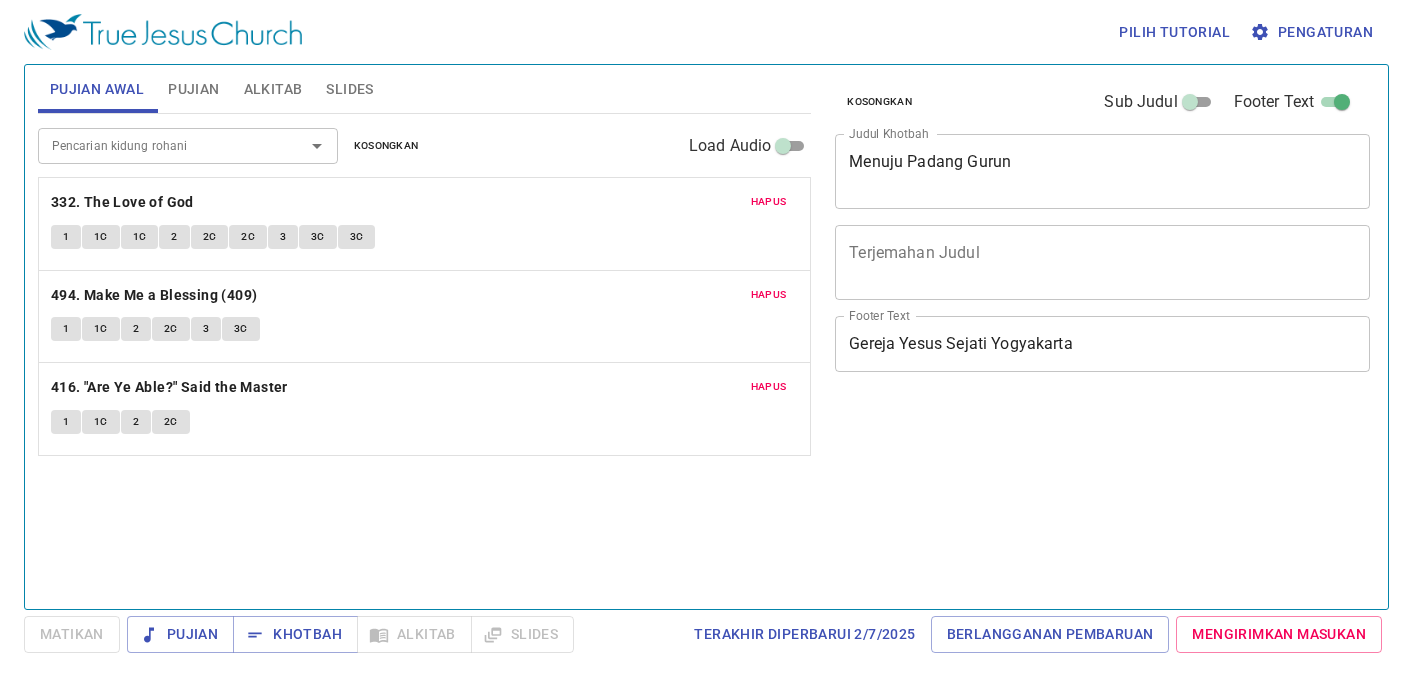 scroll, scrollTop: 0, scrollLeft: 0, axis: both 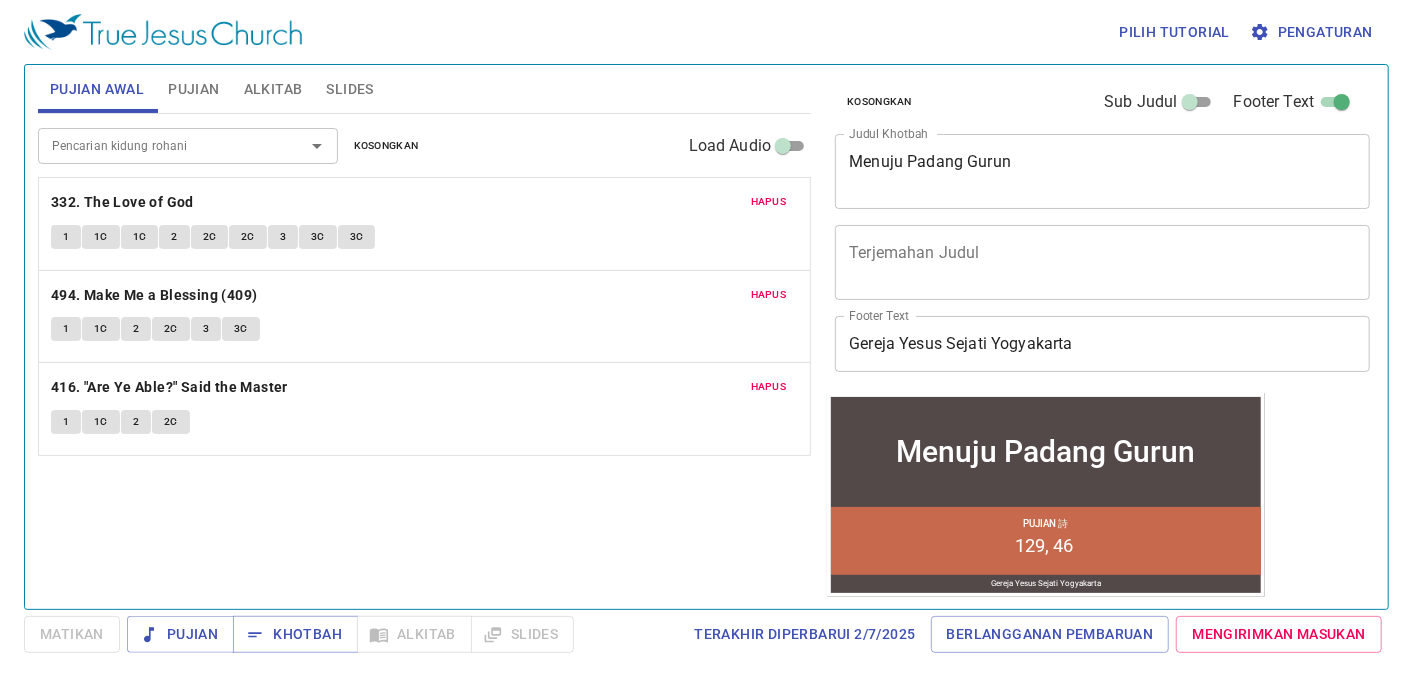 click on "Pujian" at bounding box center (193, 89) 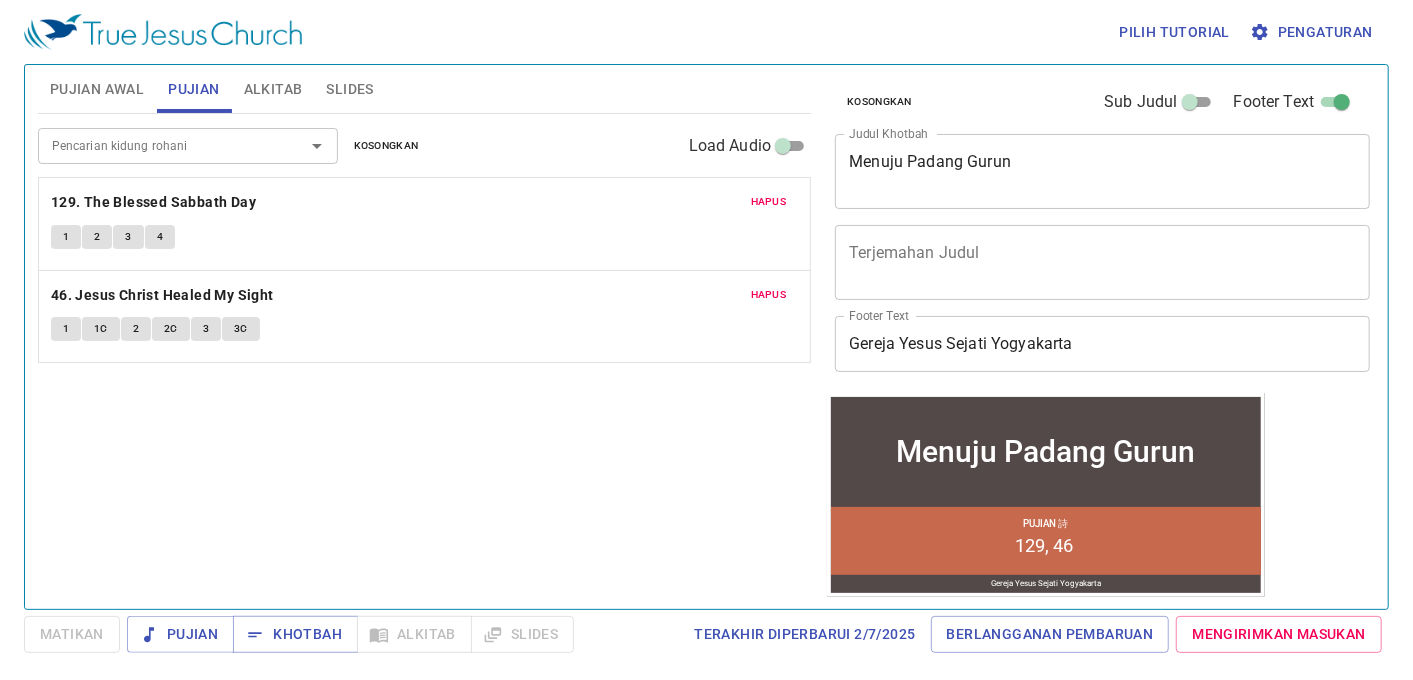 click on "Slides" at bounding box center [349, 89] 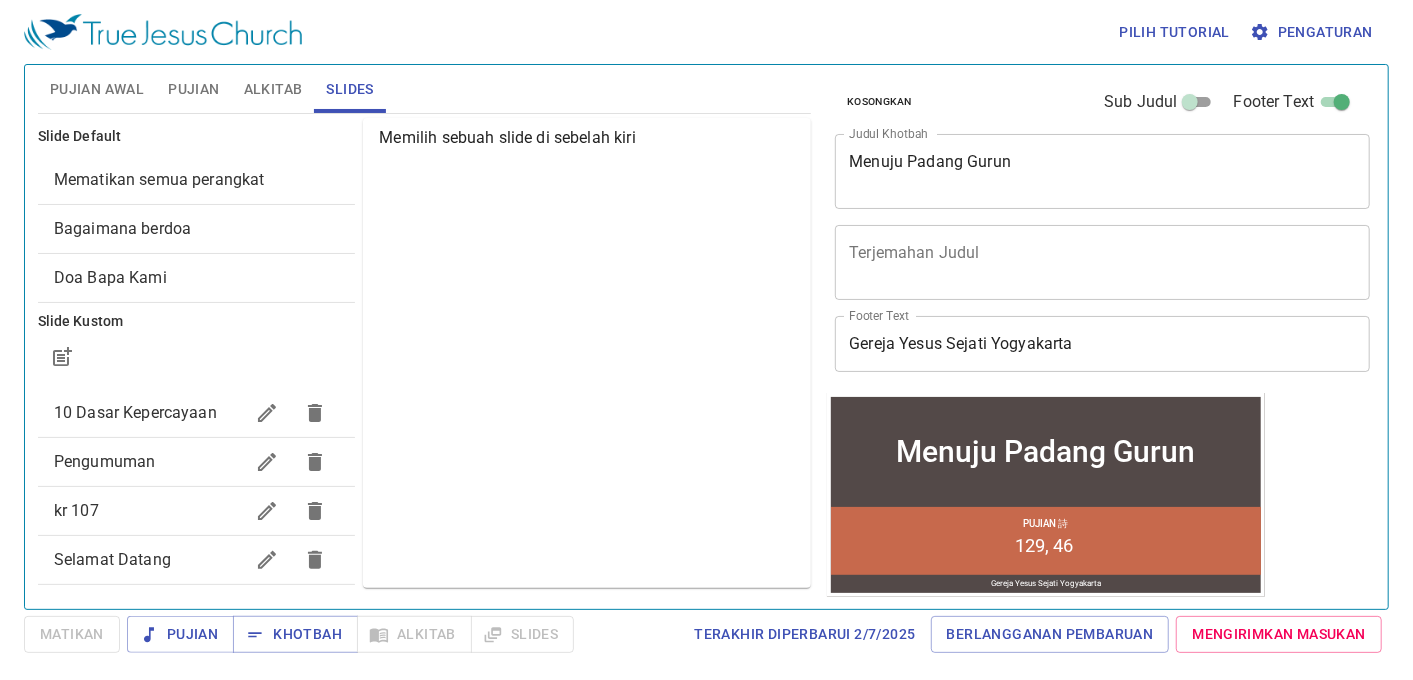 click on "Alkitab" at bounding box center [273, 89] 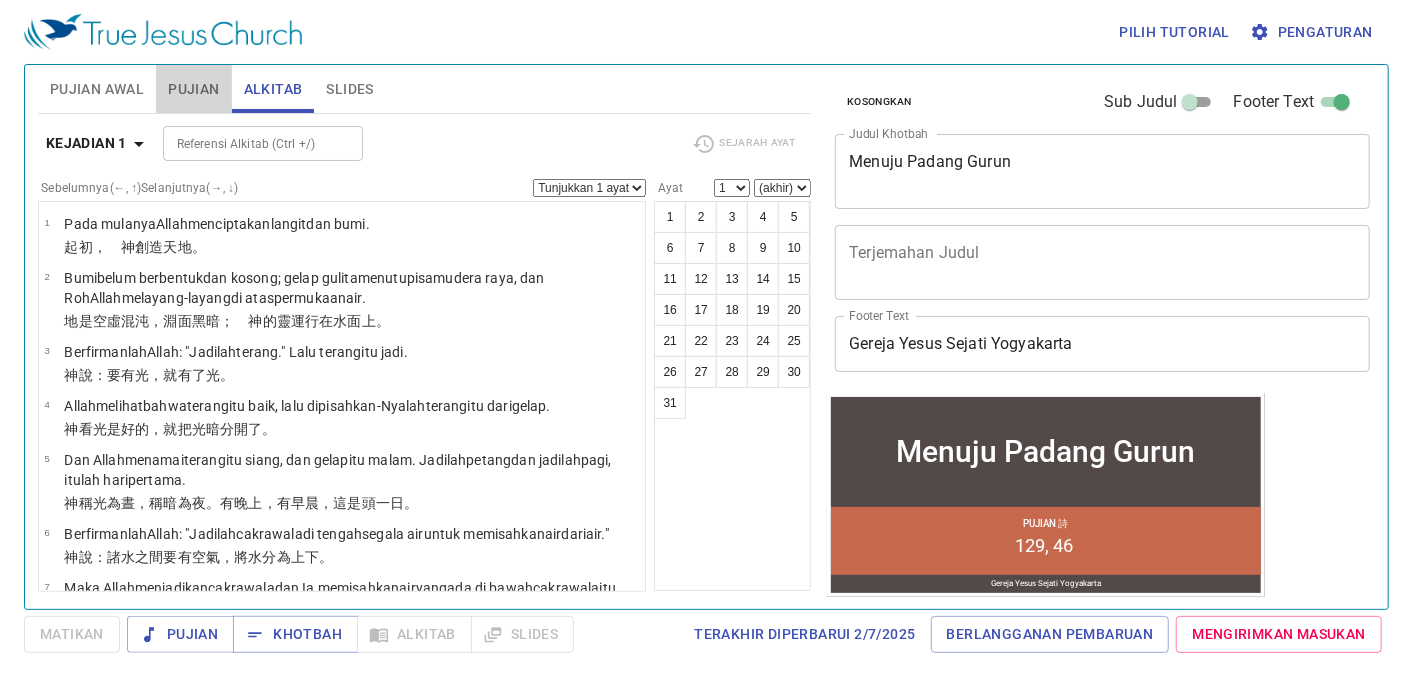 click on "Pujian" at bounding box center (193, 89) 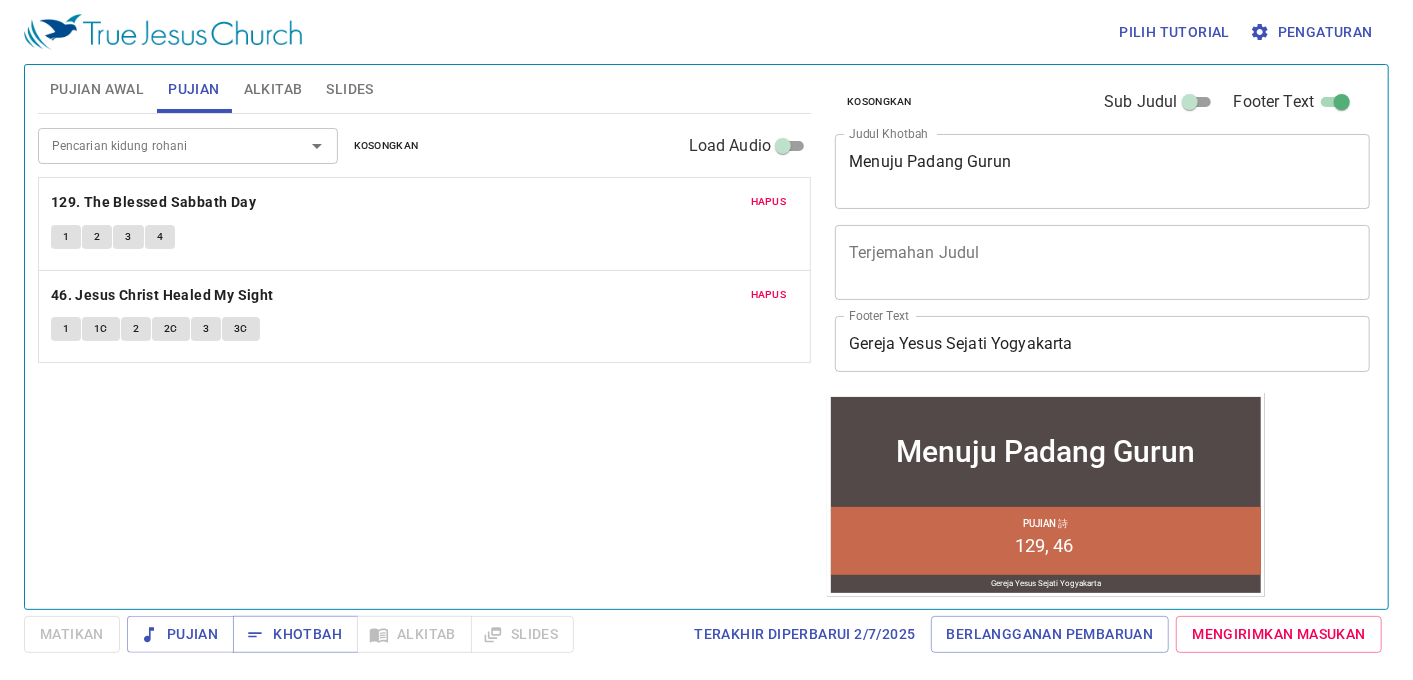 click on "Hapus" at bounding box center [0, 0] 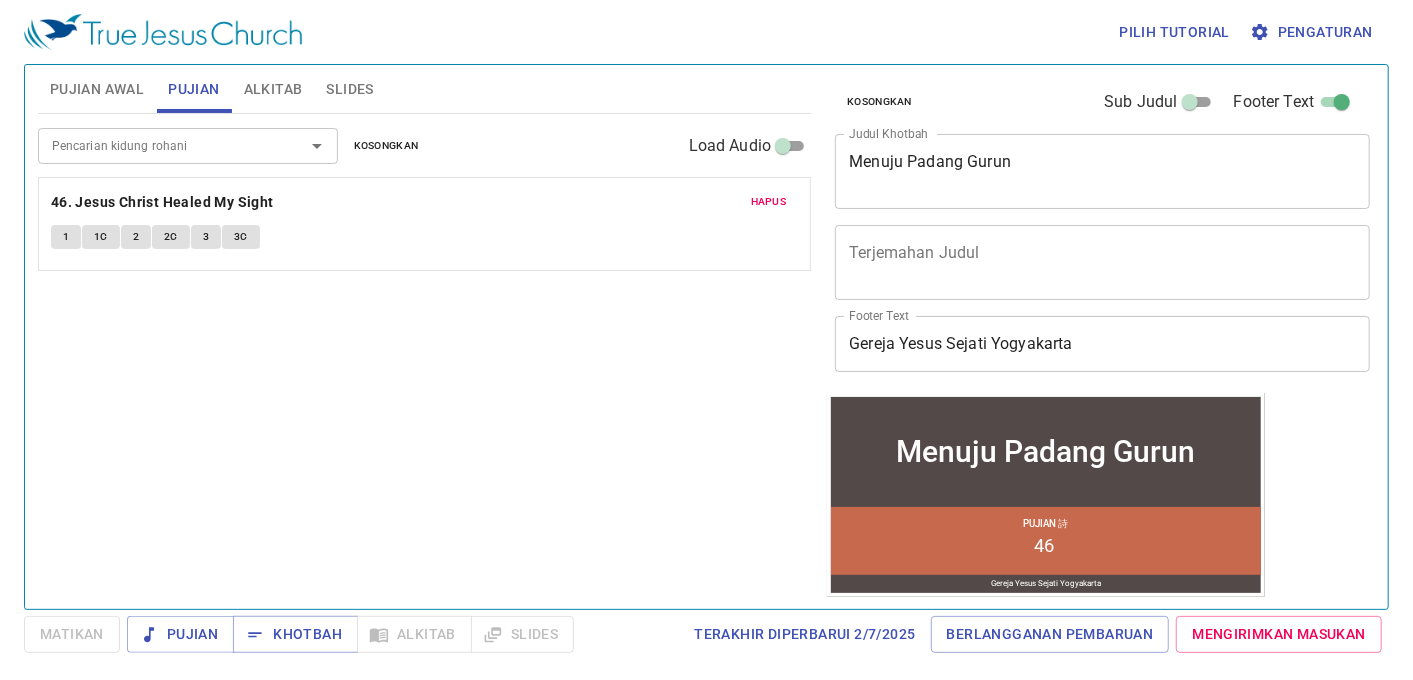 click on "Hapus" at bounding box center (0, 0) 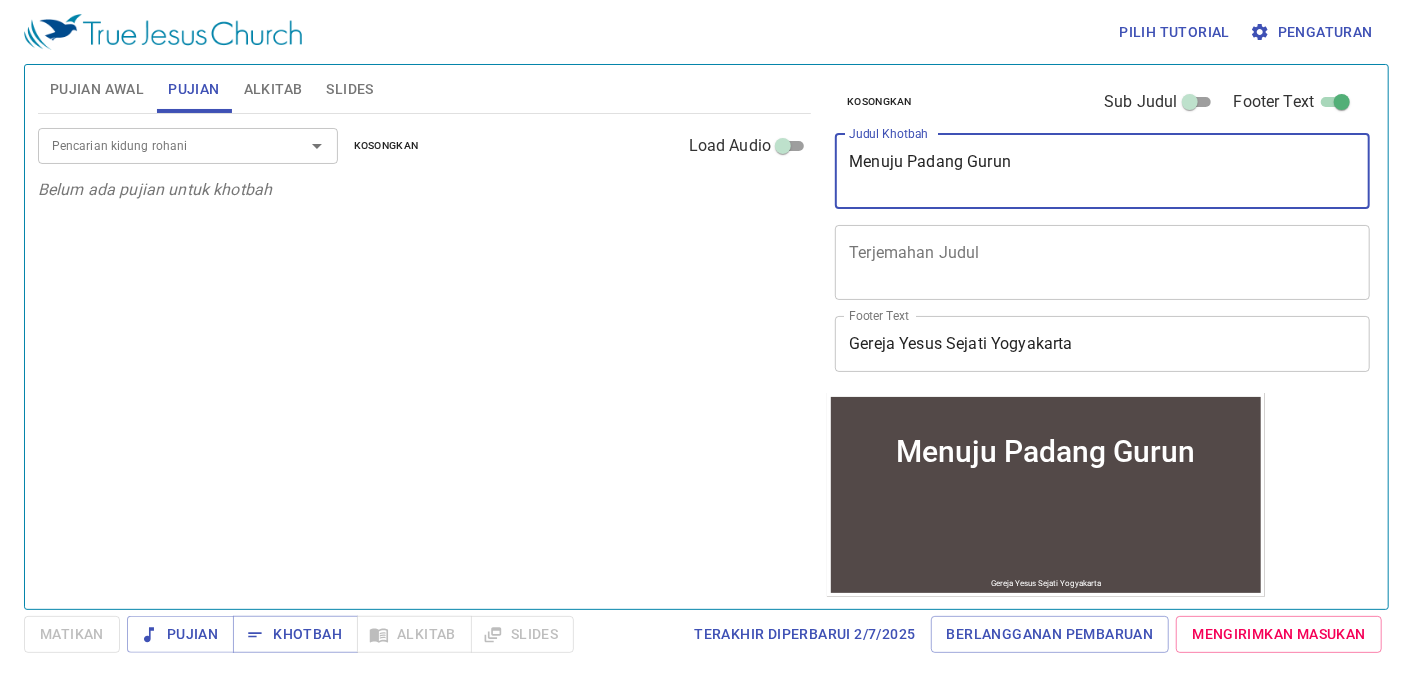 drag, startPoint x: 1081, startPoint y: 174, endPoint x: 687, endPoint y: 114, distance: 398.54236 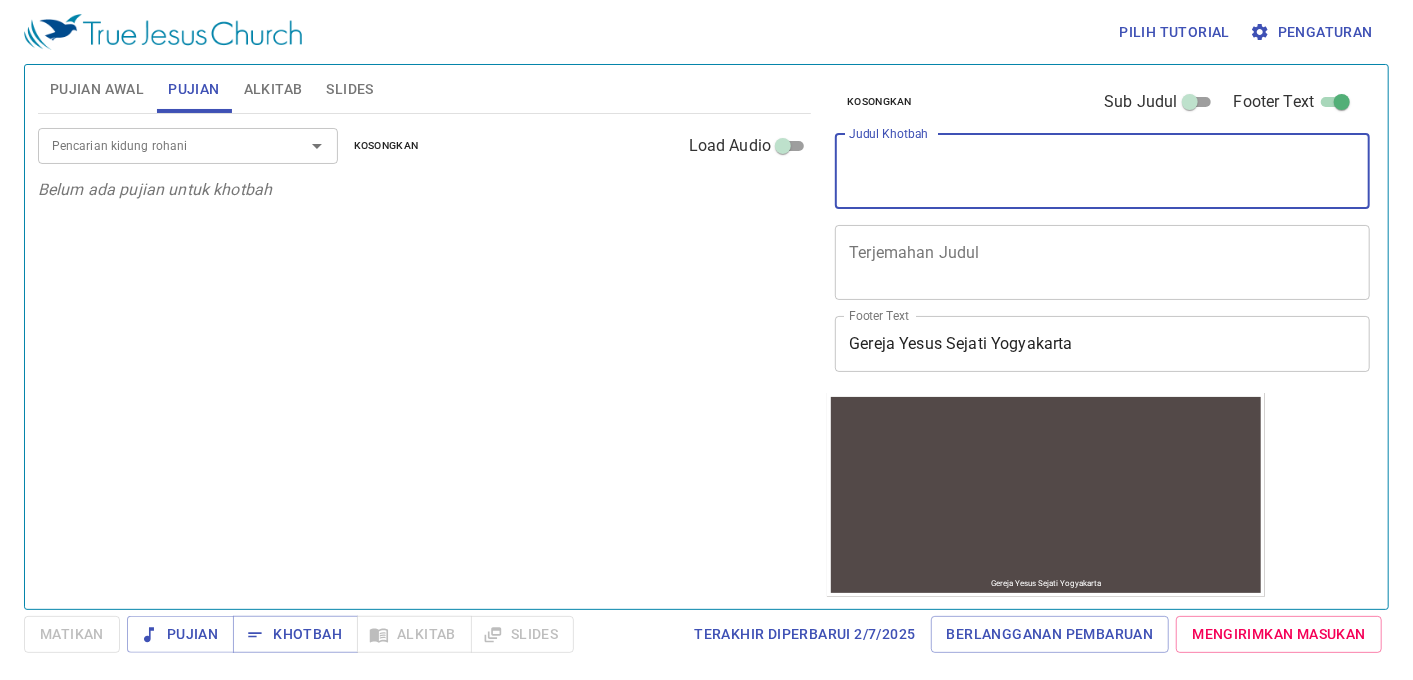 click on "Pencarian kidung rohani" at bounding box center [158, 145] 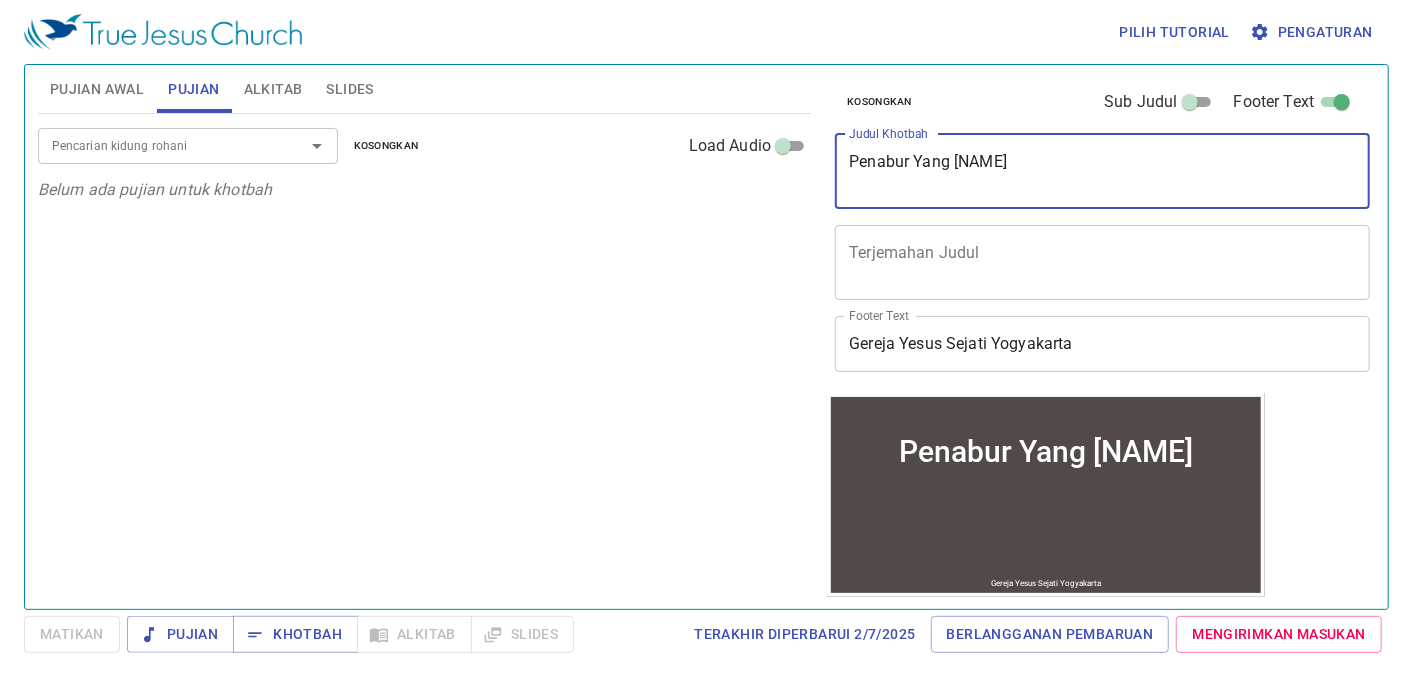 type on "Penabur Yang Bergembira" 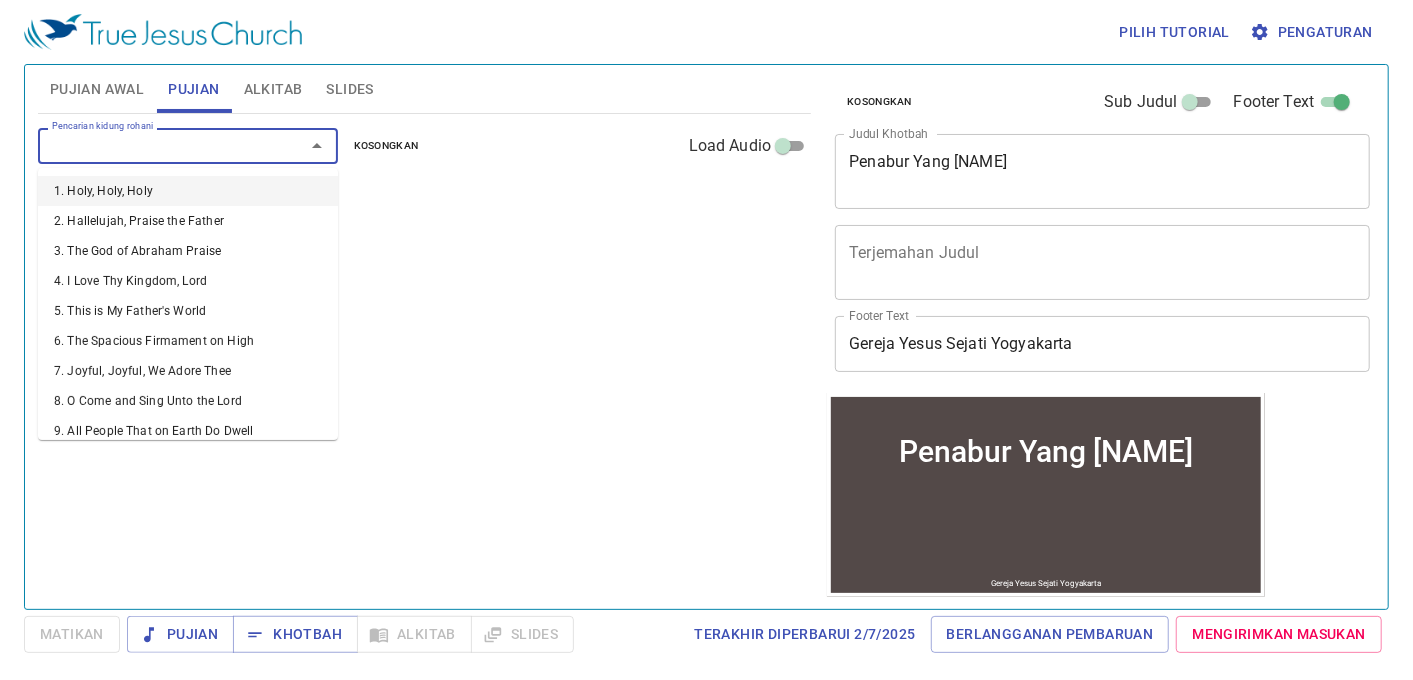 click on "Pencarian kidung rohani" at bounding box center (158, 145) 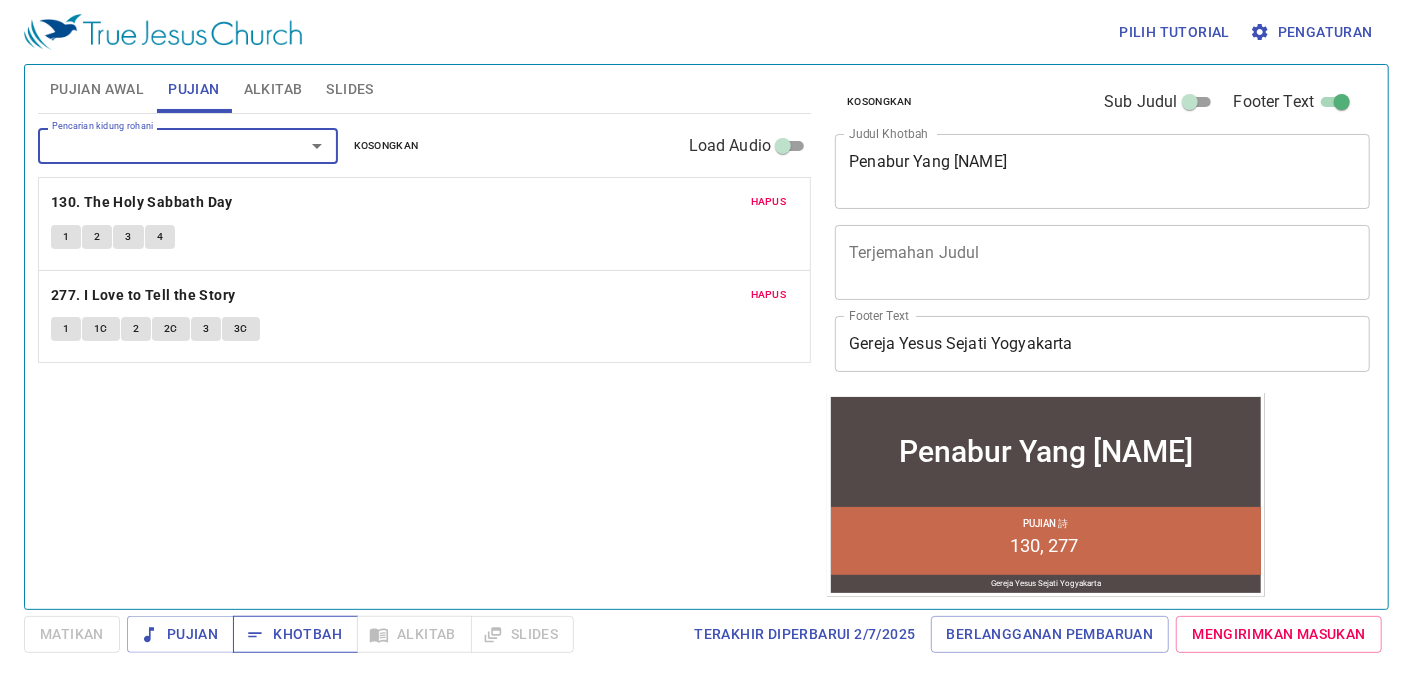 click on "Khotbah" at bounding box center [180, 634] 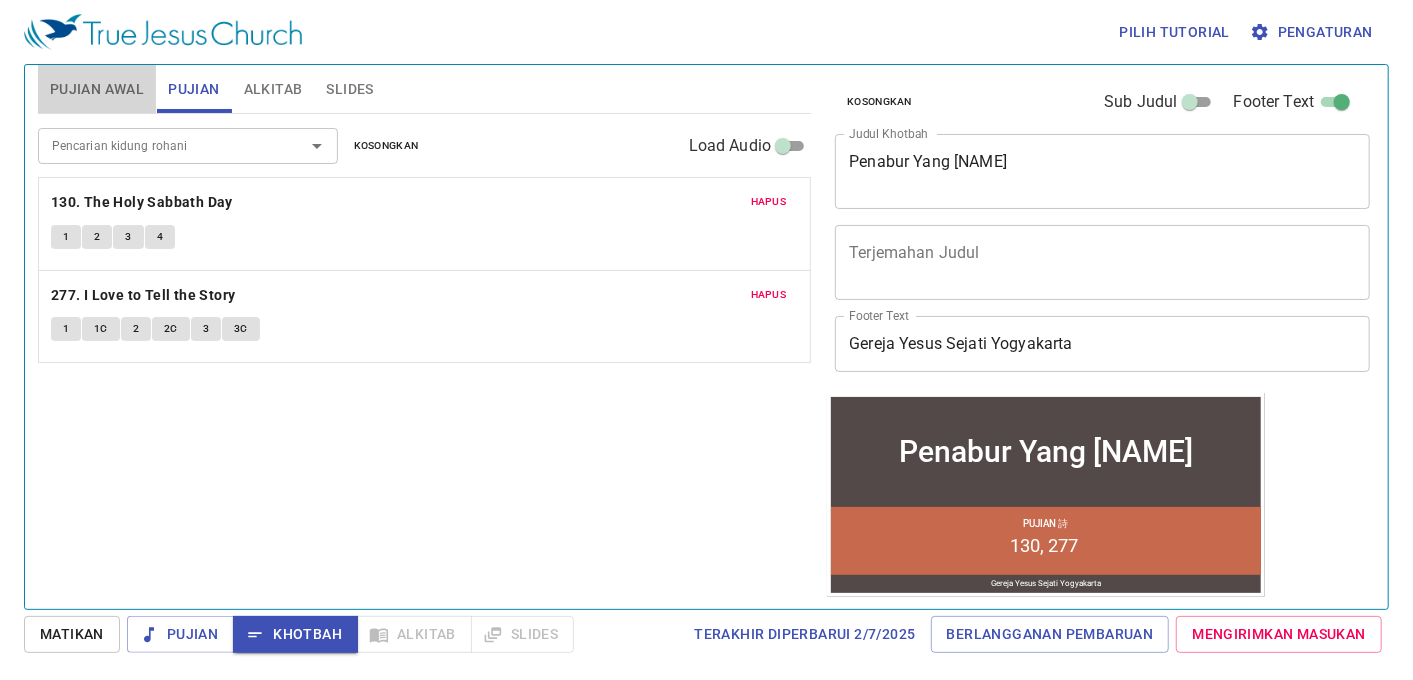 click on "Pujian Awal" at bounding box center (97, 89) 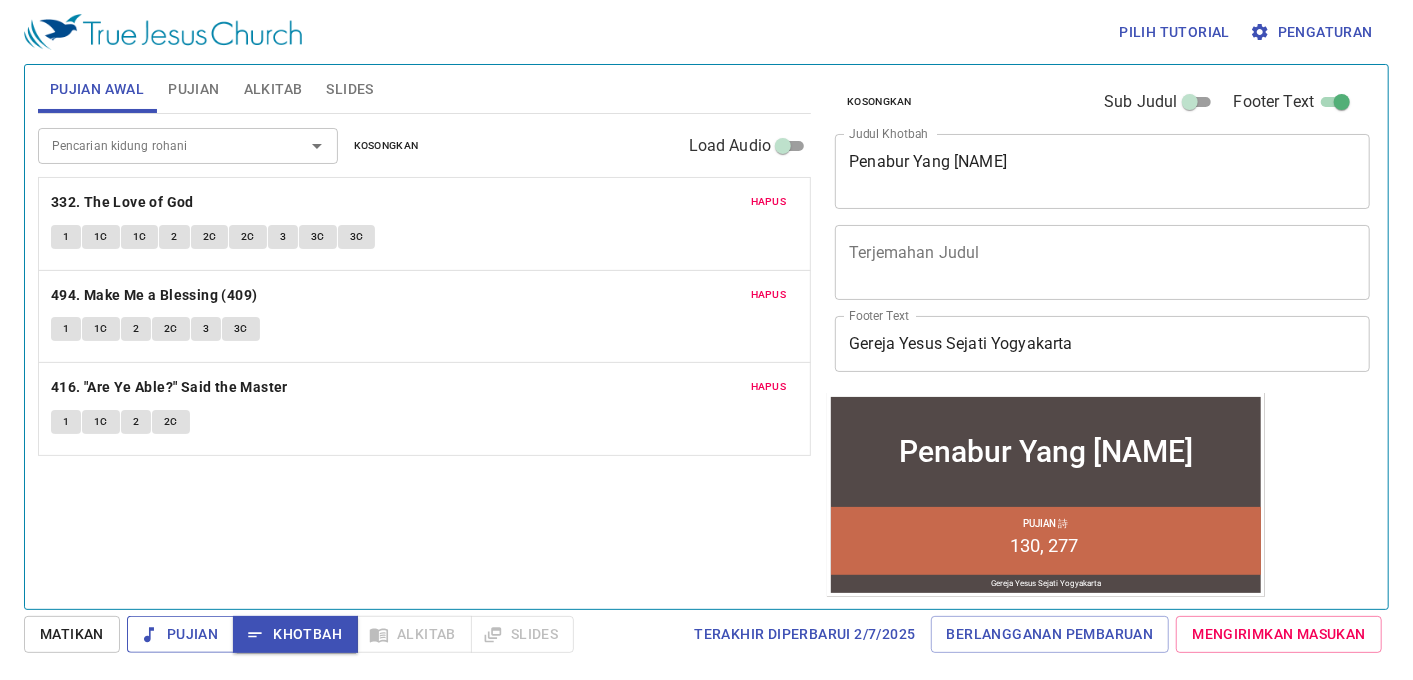 click at bounding box center (149, 634) 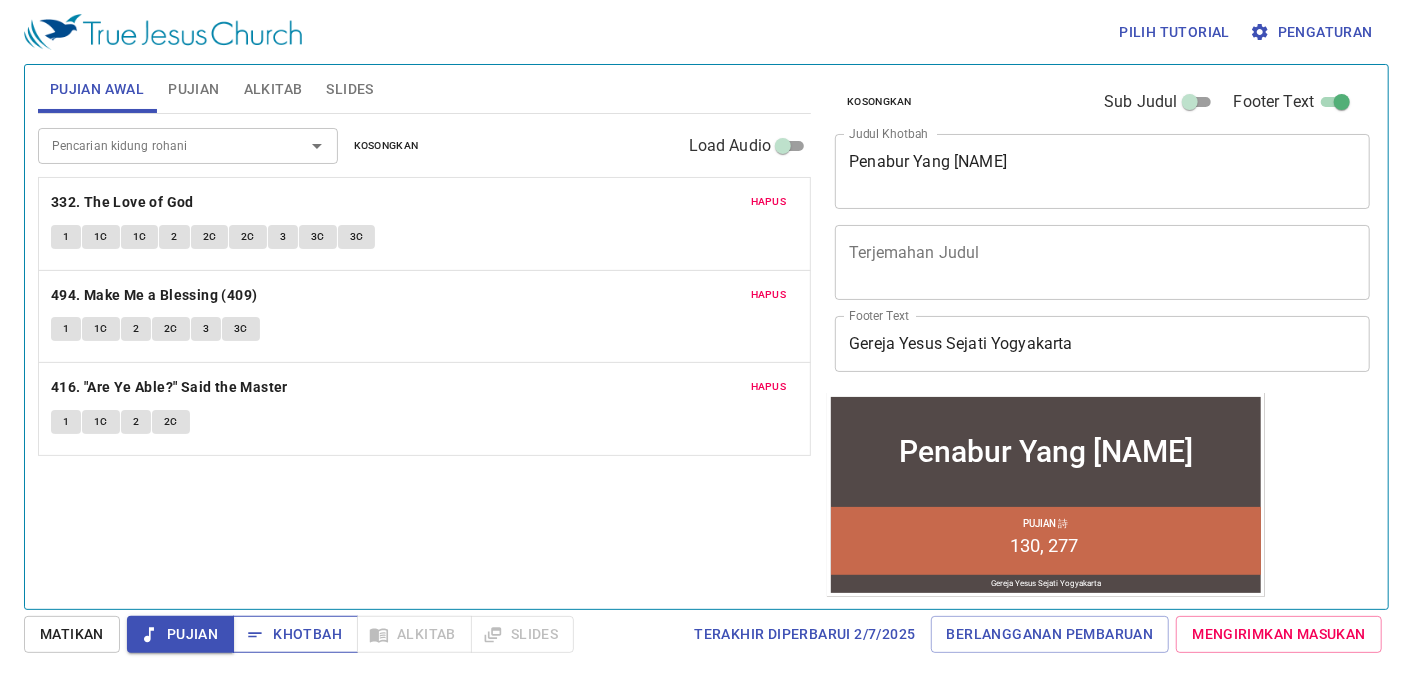 click at bounding box center (255, 635) 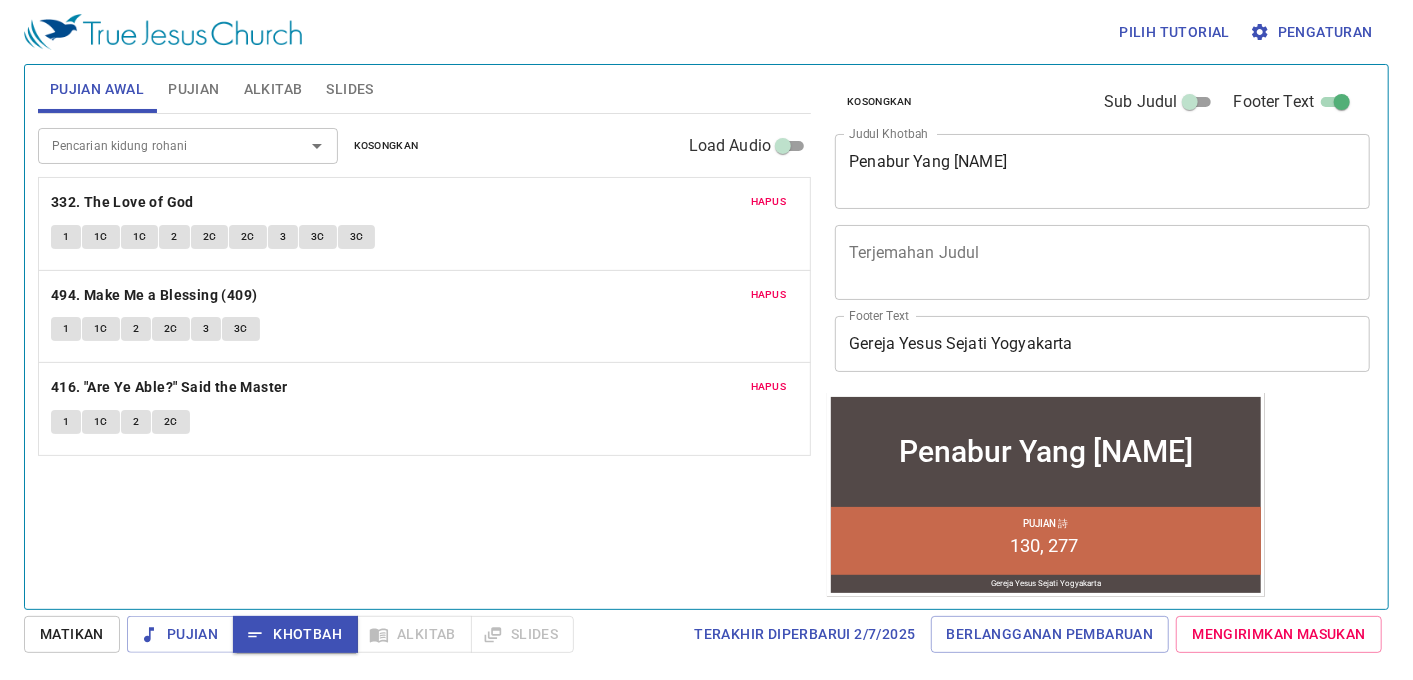 click on "Slides" at bounding box center (349, 89) 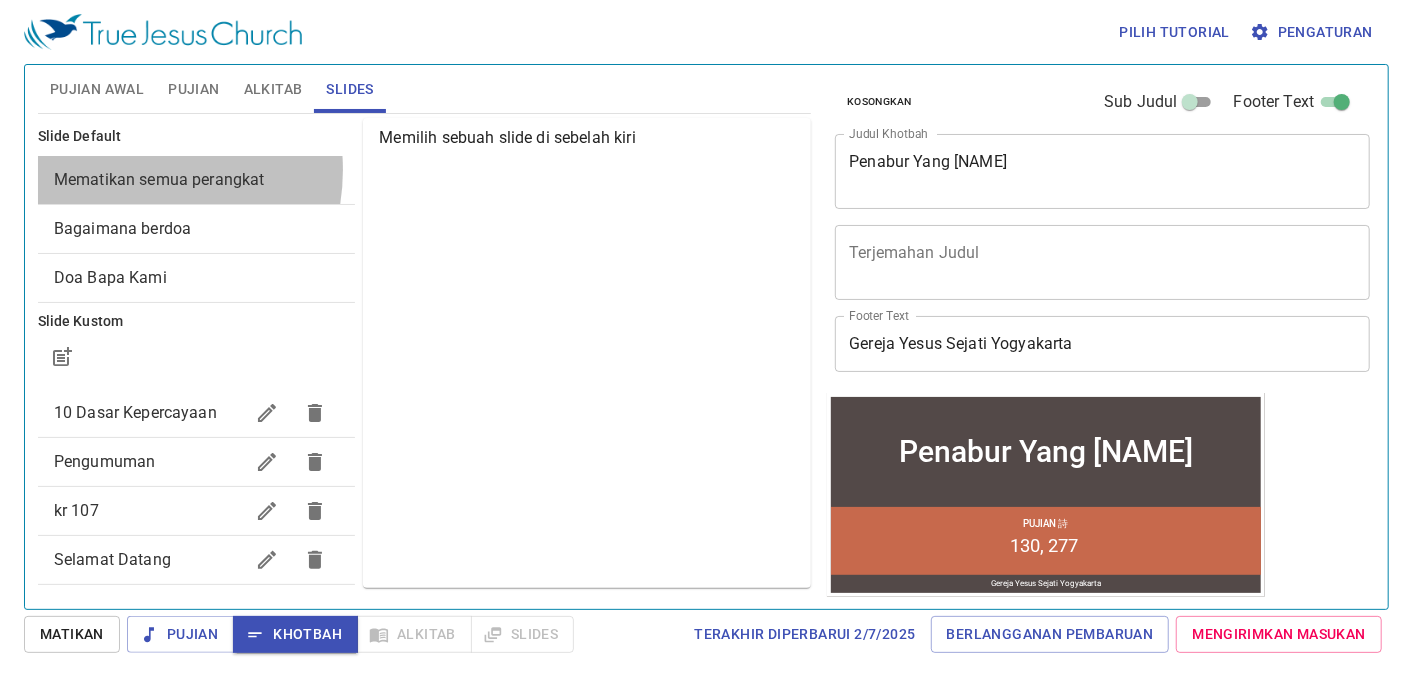 click on "Mematikan semua perangkat" at bounding box center (159, 179) 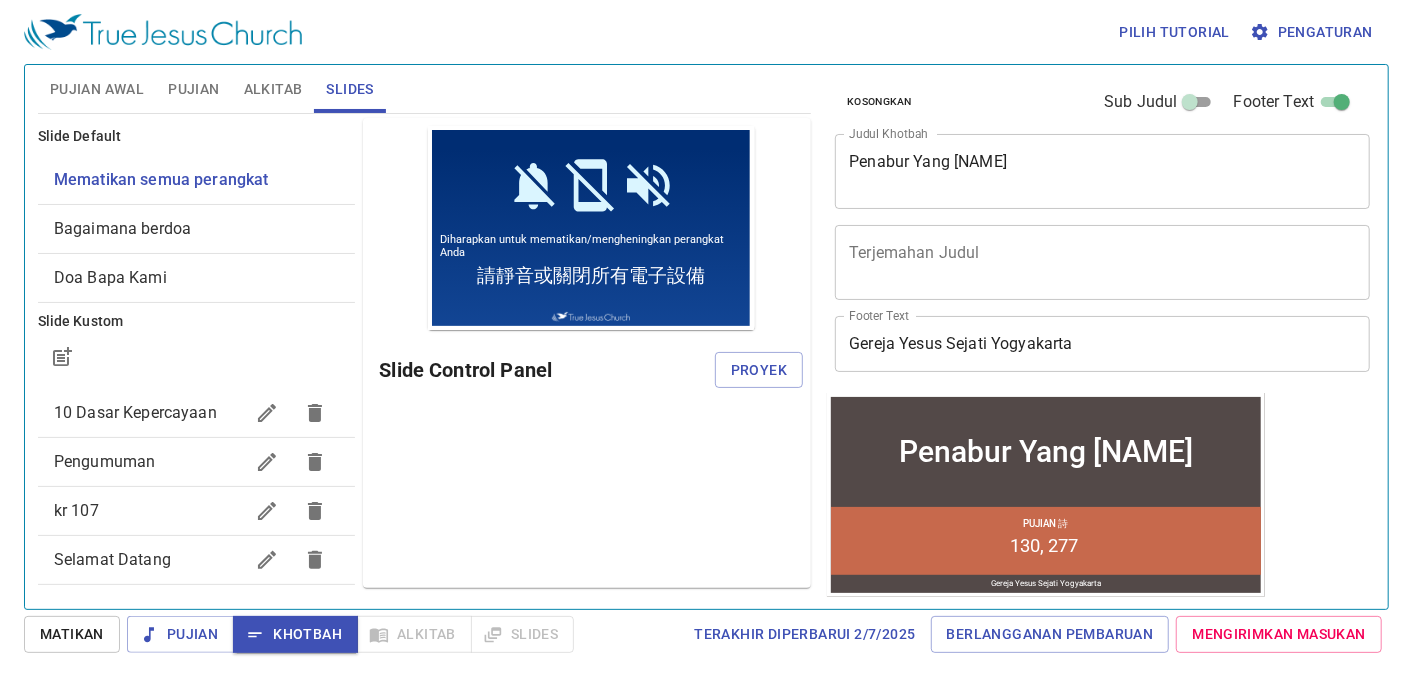 scroll, scrollTop: 0, scrollLeft: 0, axis: both 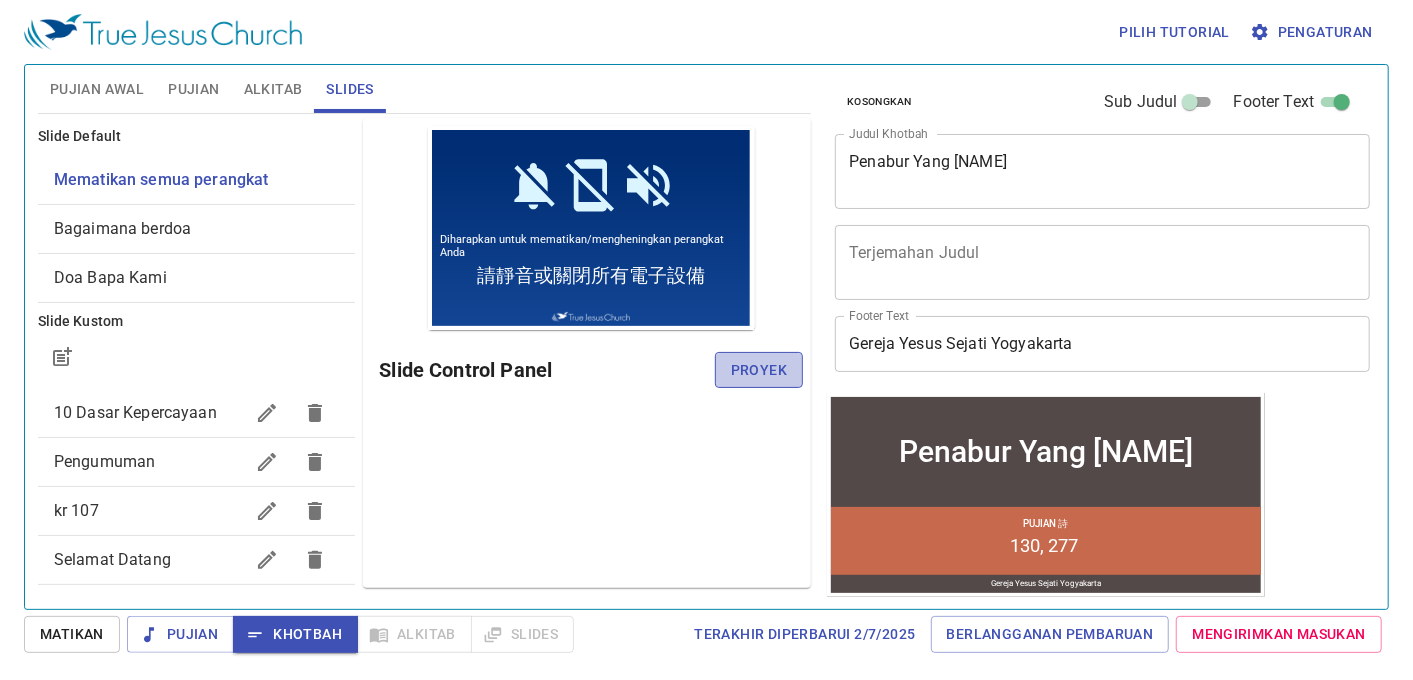 click on "Proyek" at bounding box center [759, 370] 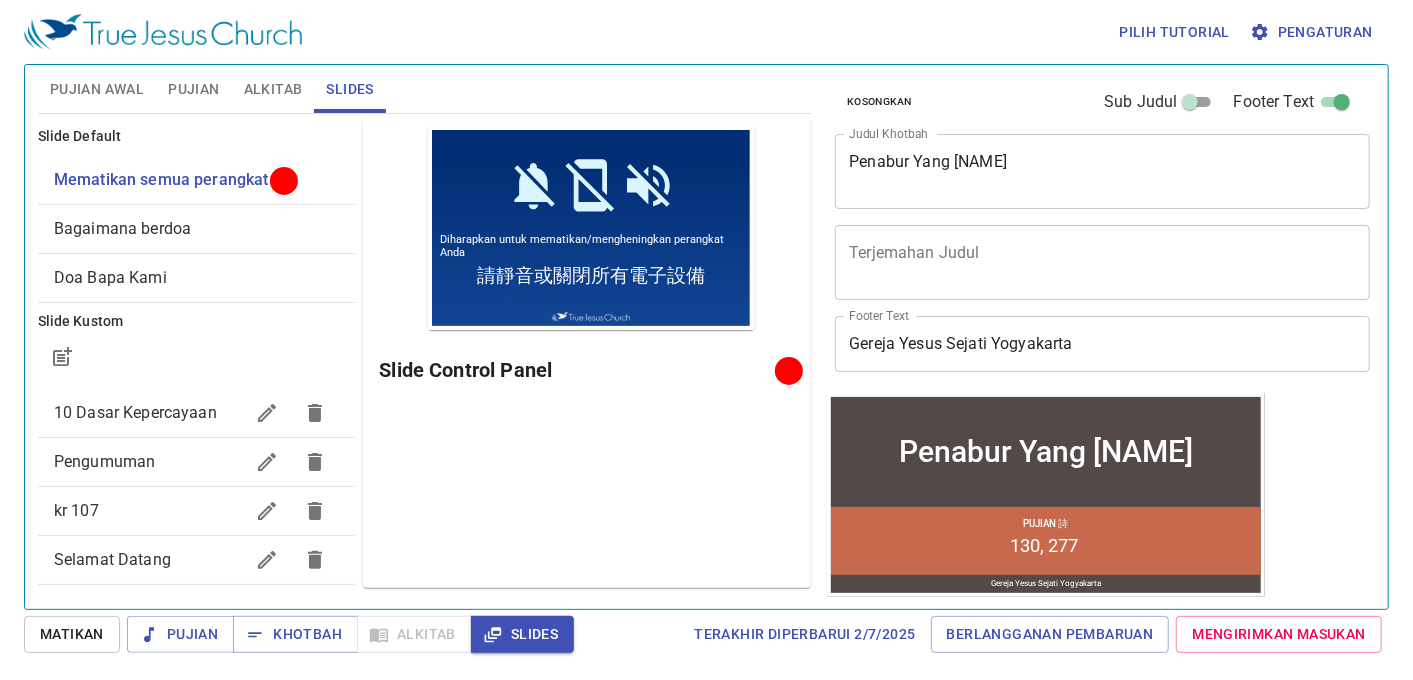 click on "Pujian Awal" at bounding box center (97, 89) 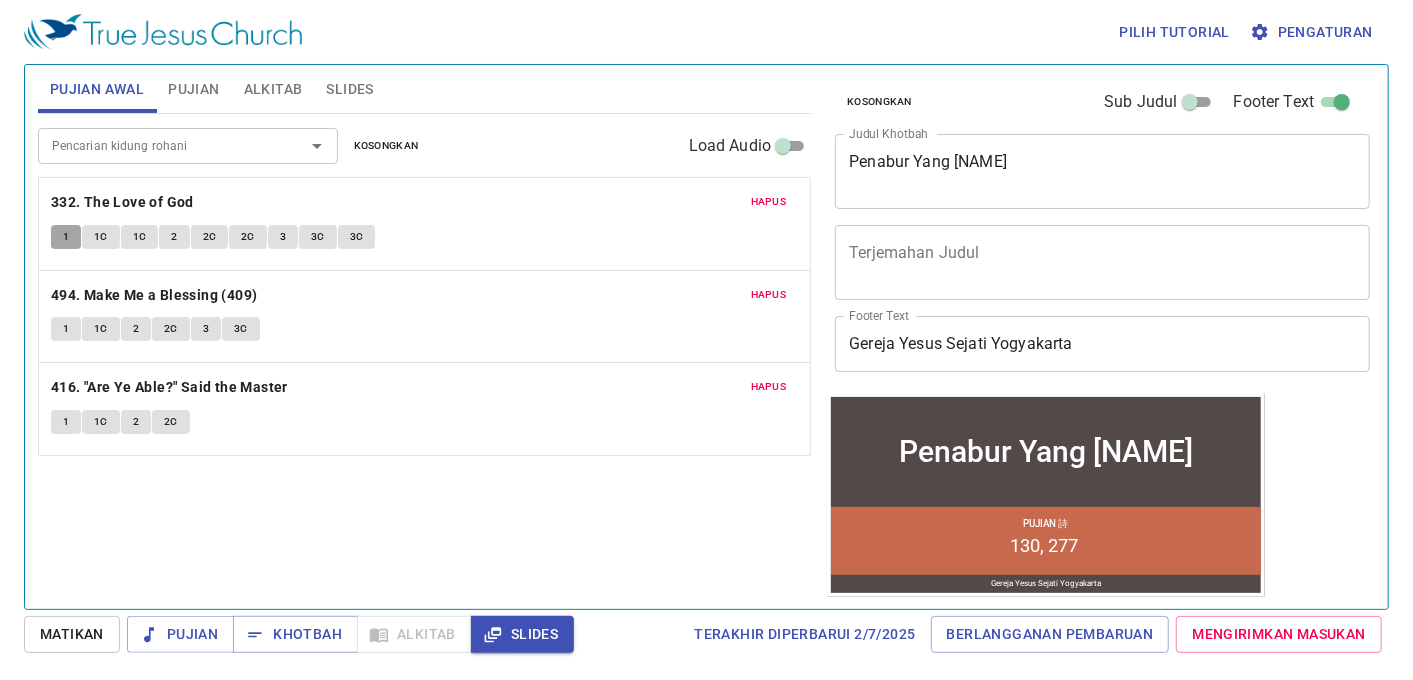 click on "1" at bounding box center [66, 237] 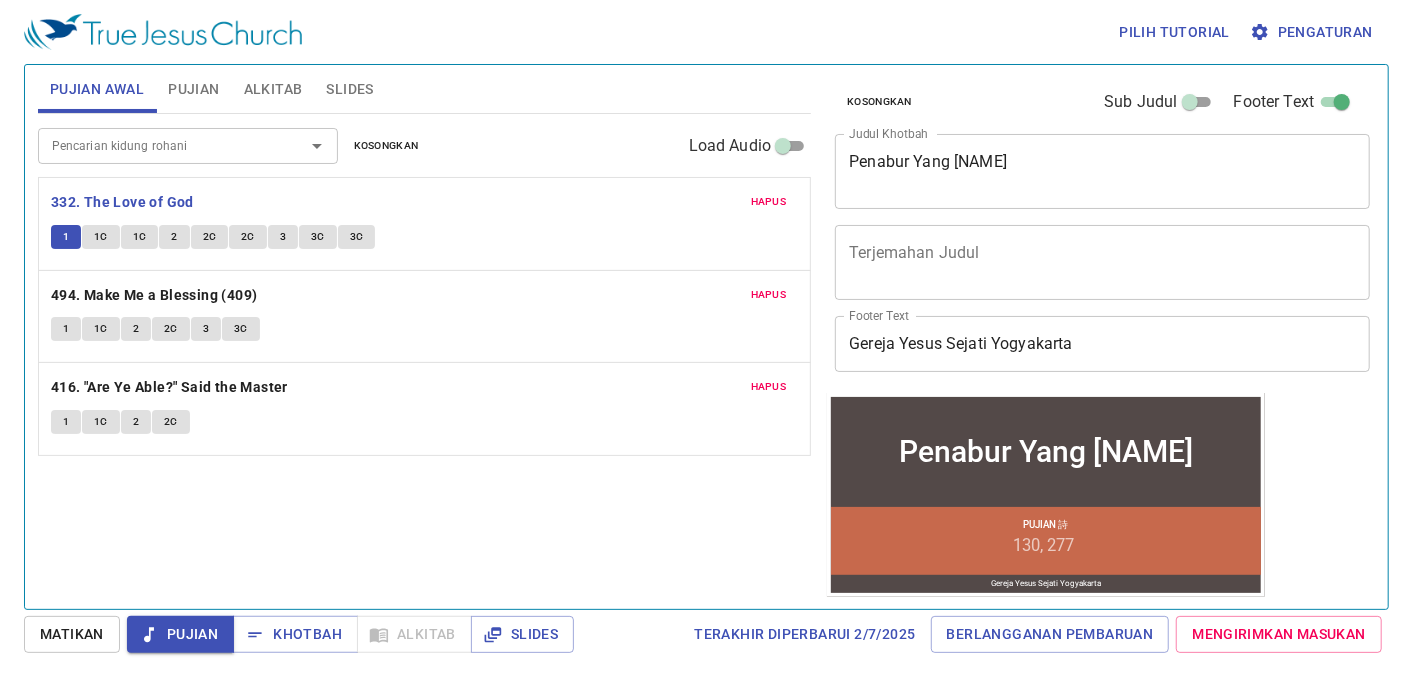 click on "1" at bounding box center [66, 329] 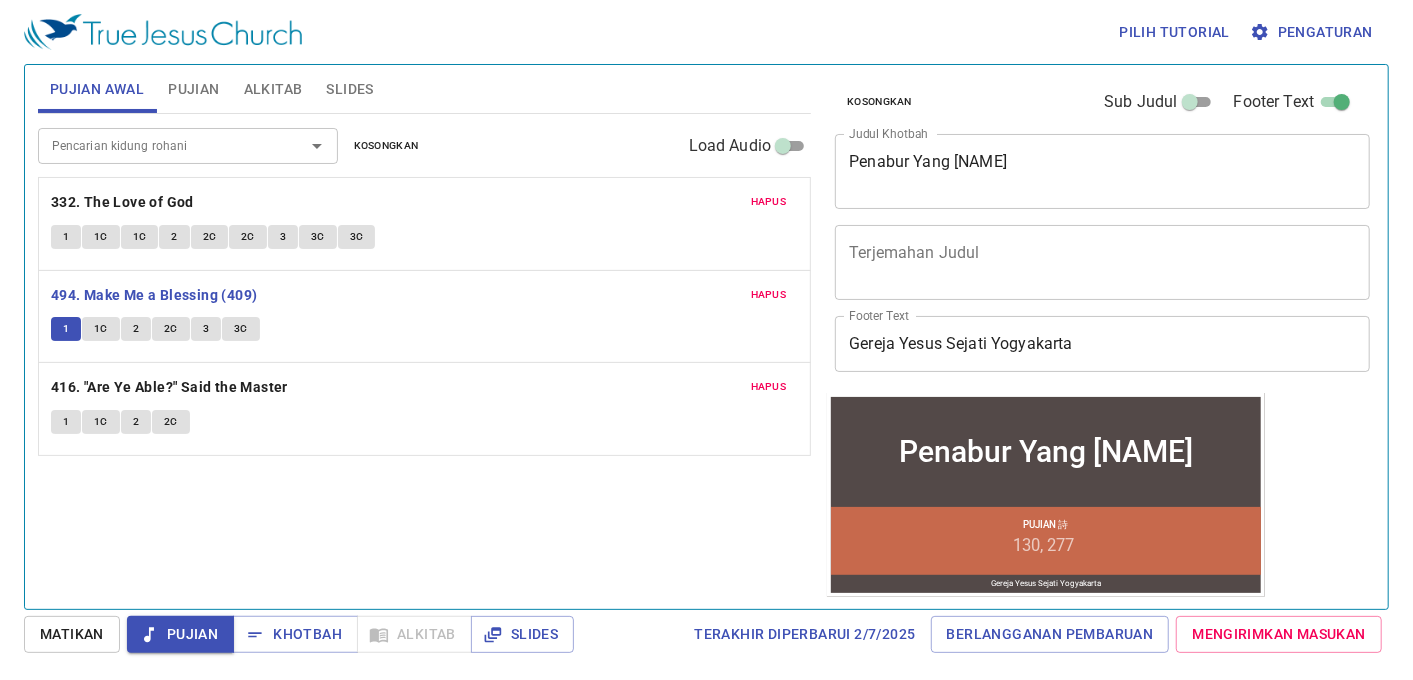 click on "Hapus 416. "Are Ye Able?" Said the Master   1 1C 2 2C" at bounding box center (424, 224) 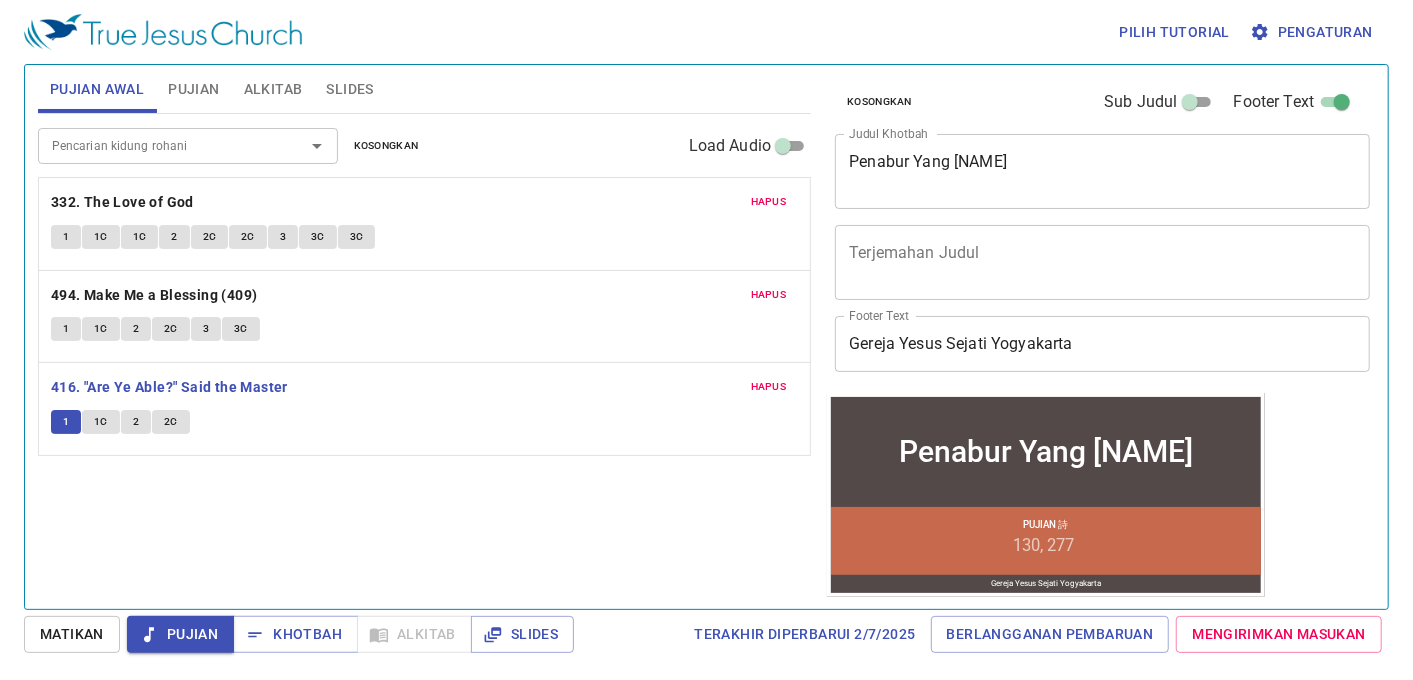 click on "Slides" at bounding box center [349, 89] 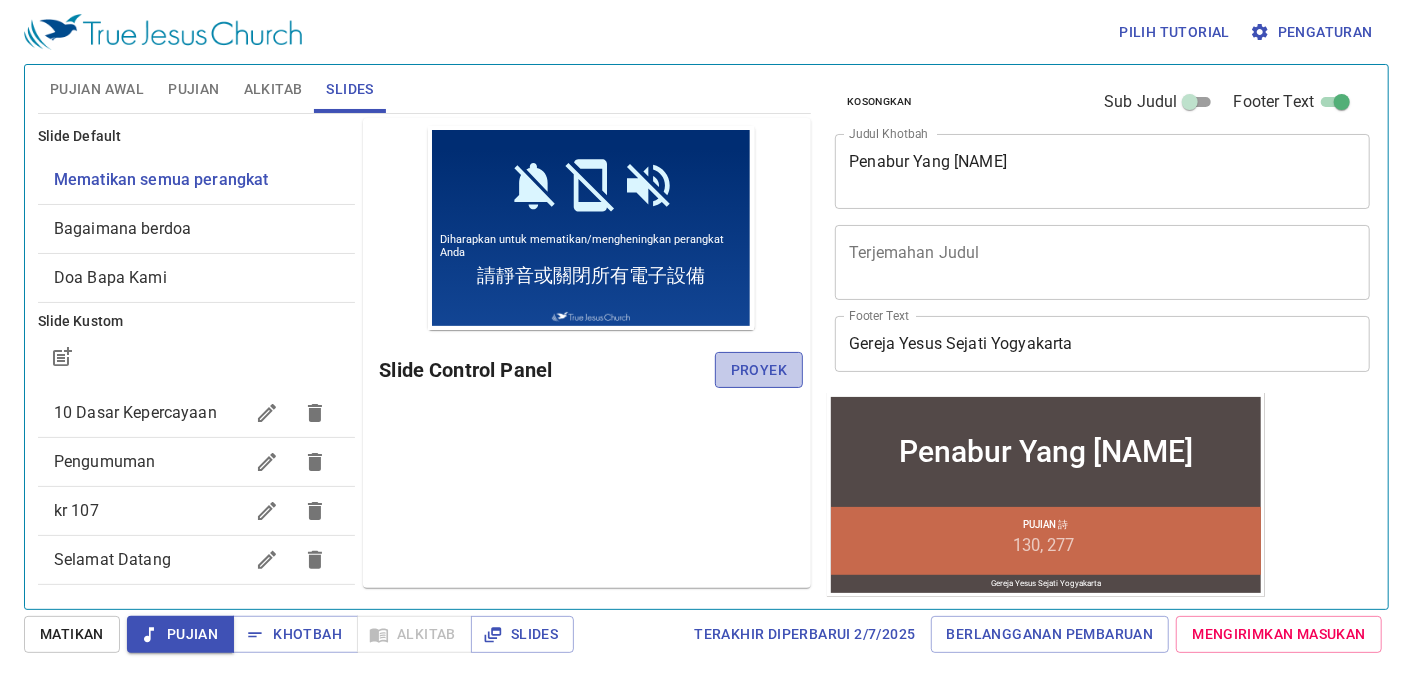 click on "Proyek" at bounding box center (759, 370) 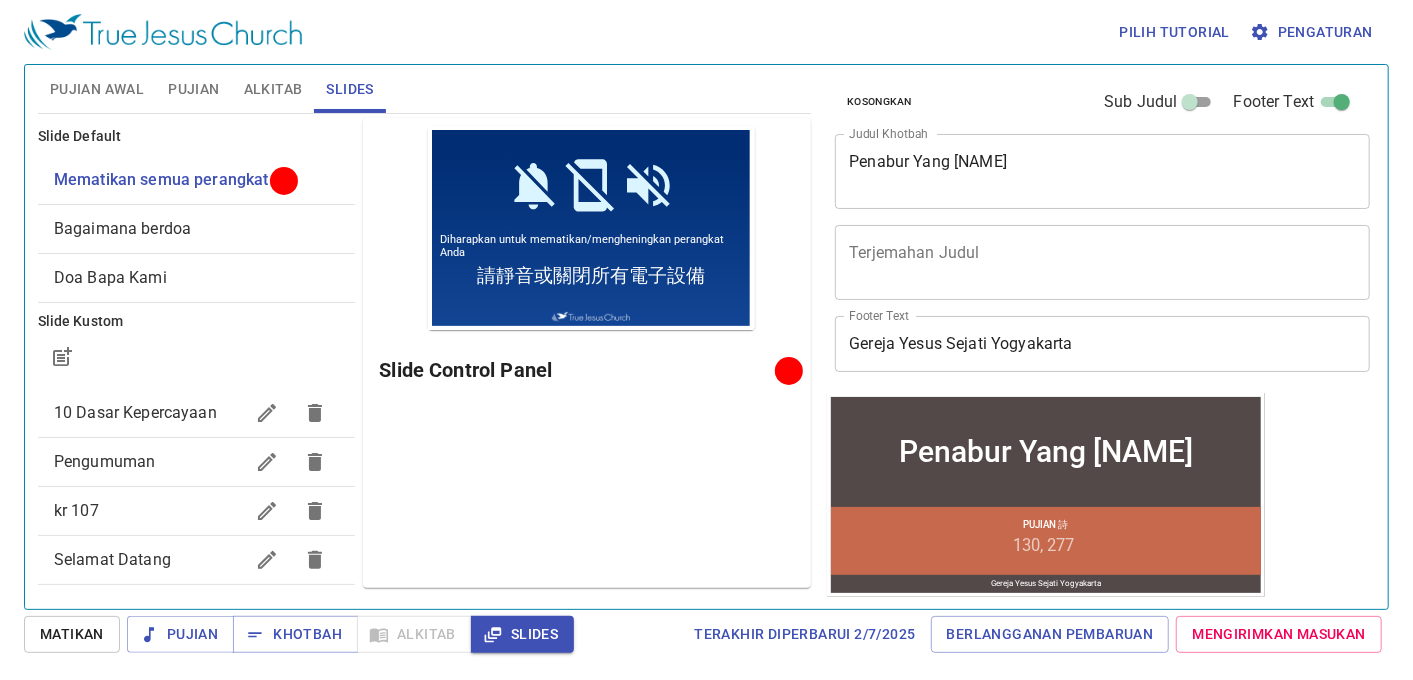 click on "Pujian Awal" at bounding box center [97, 89] 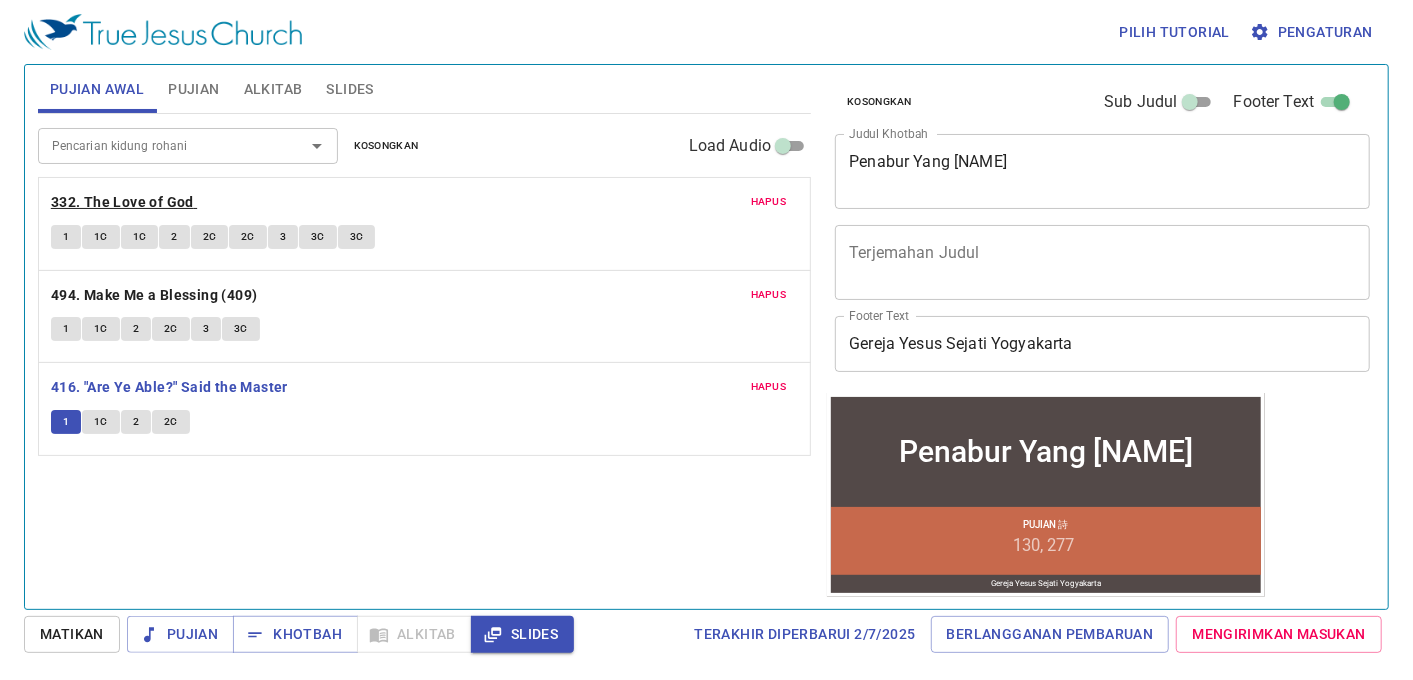 click on "332. The Love of God" at bounding box center (122, 202) 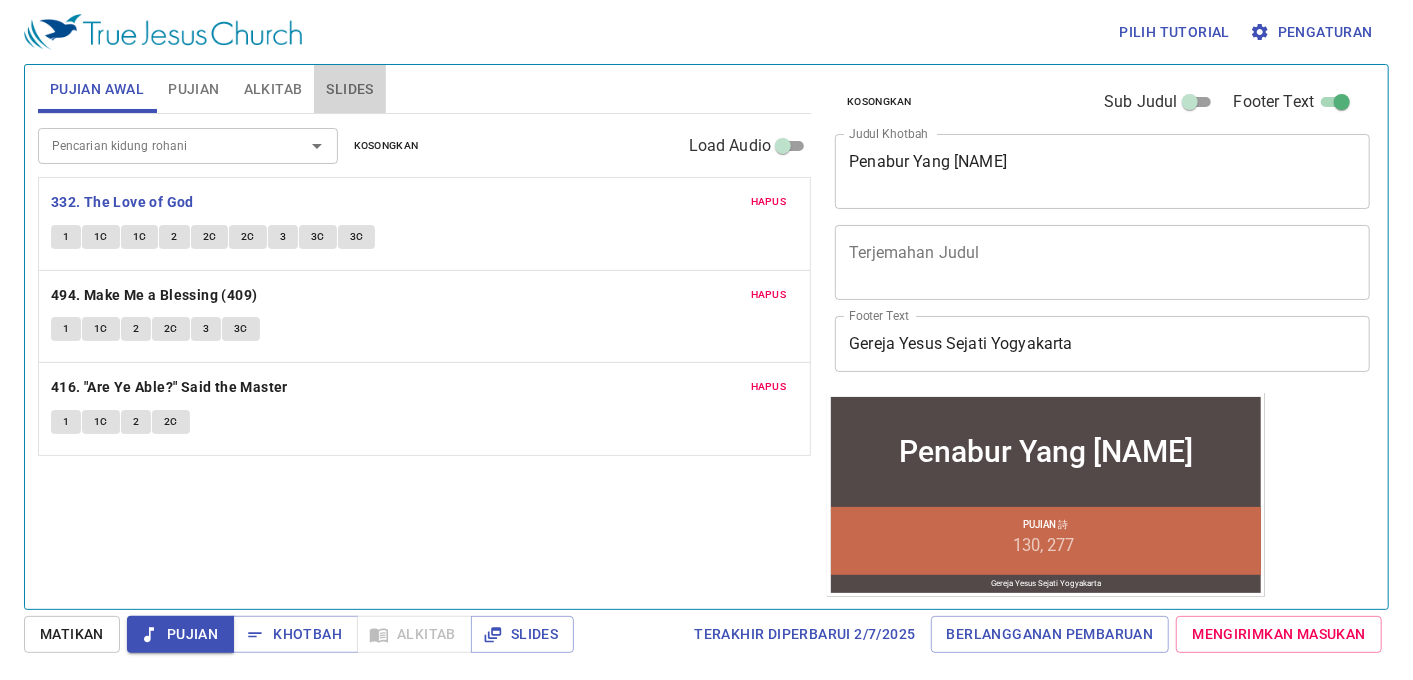 click on "Slides" at bounding box center [349, 89] 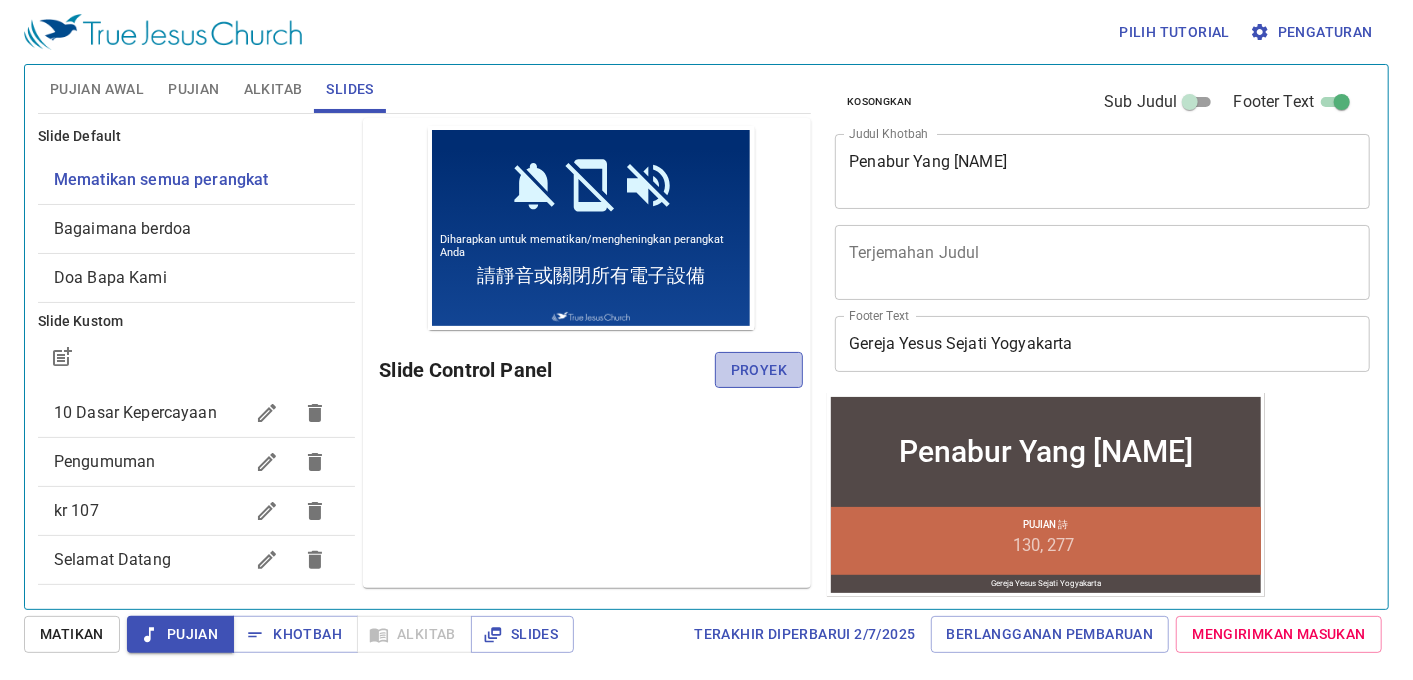 click on "Proyek" at bounding box center (759, 370) 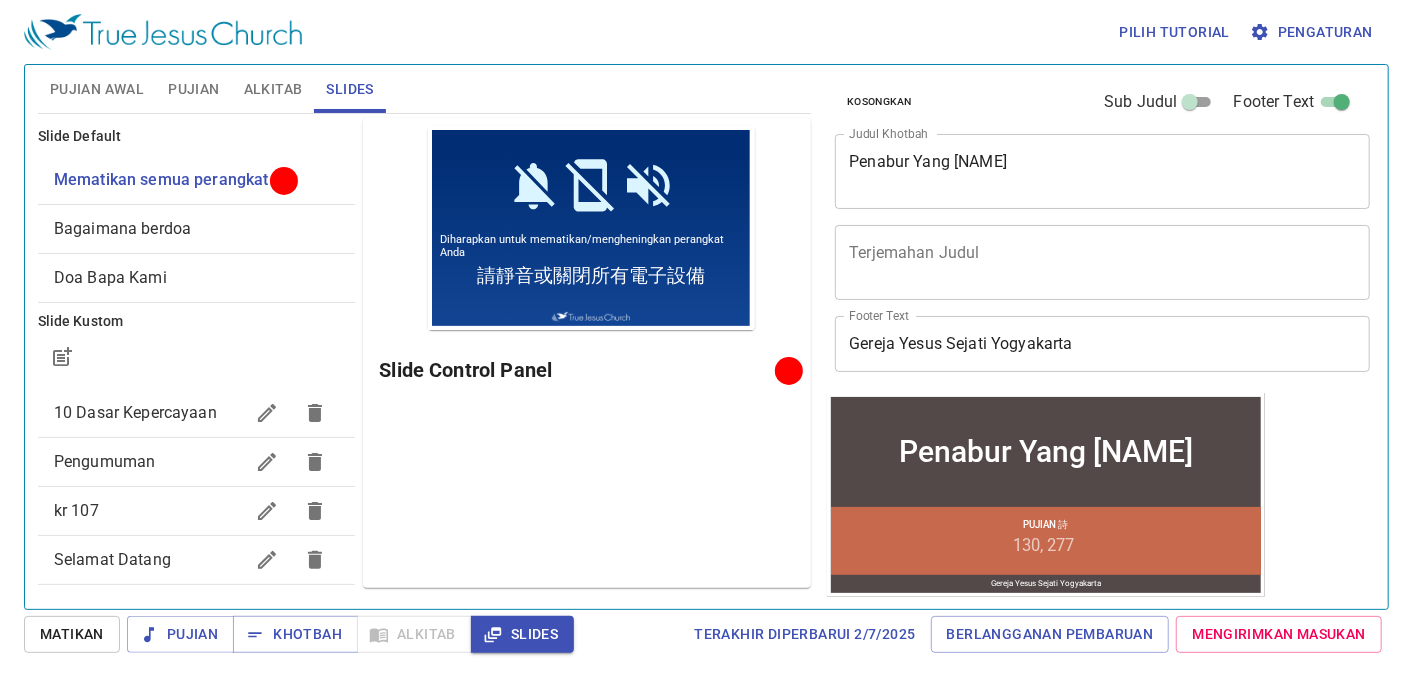 click on "Selamat Datang" at bounding box center (197, 413) 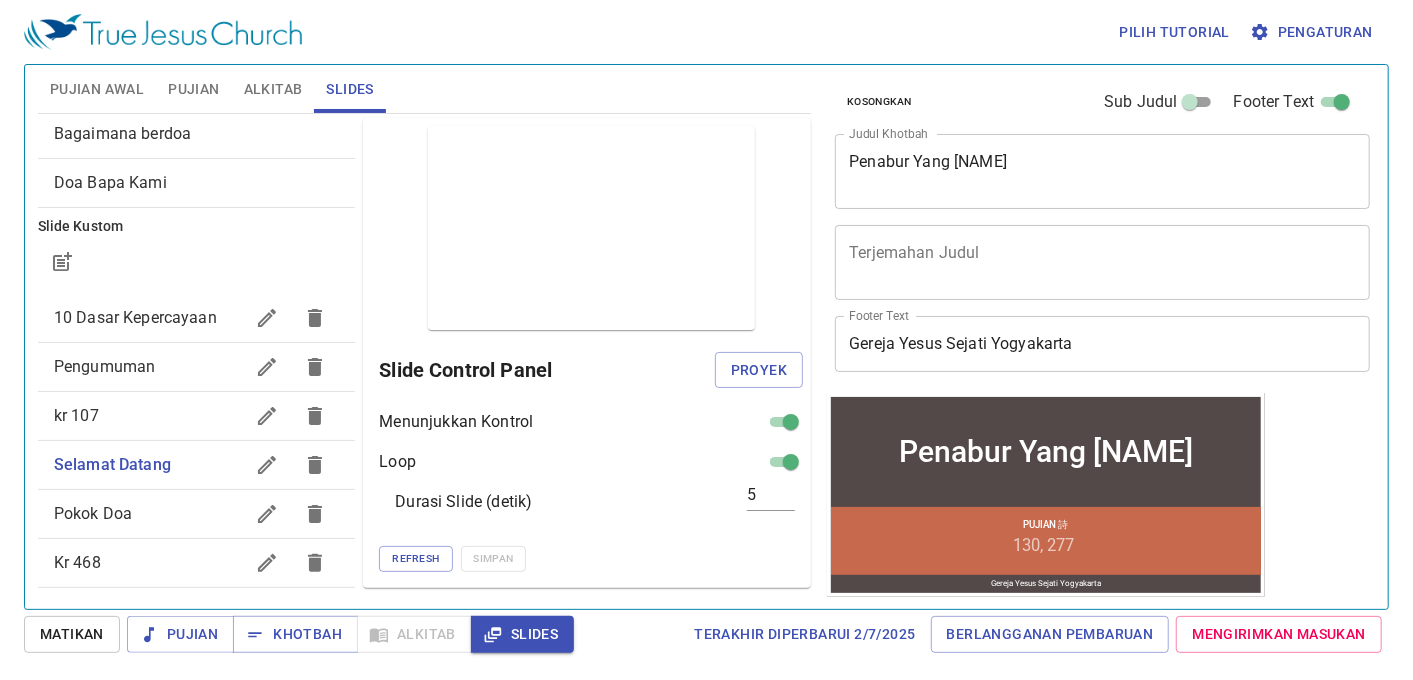 scroll, scrollTop: 222, scrollLeft: 0, axis: vertical 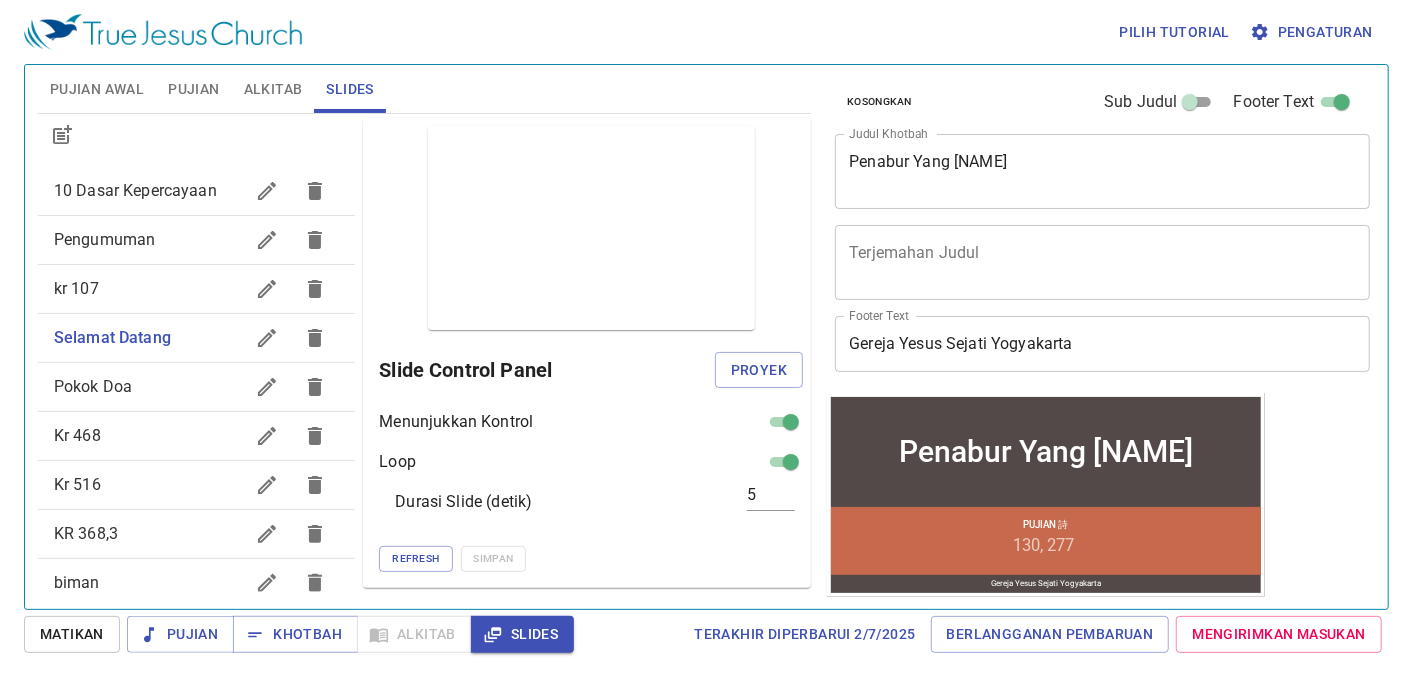 click on "kr 107" at bounding box center (149, 191) 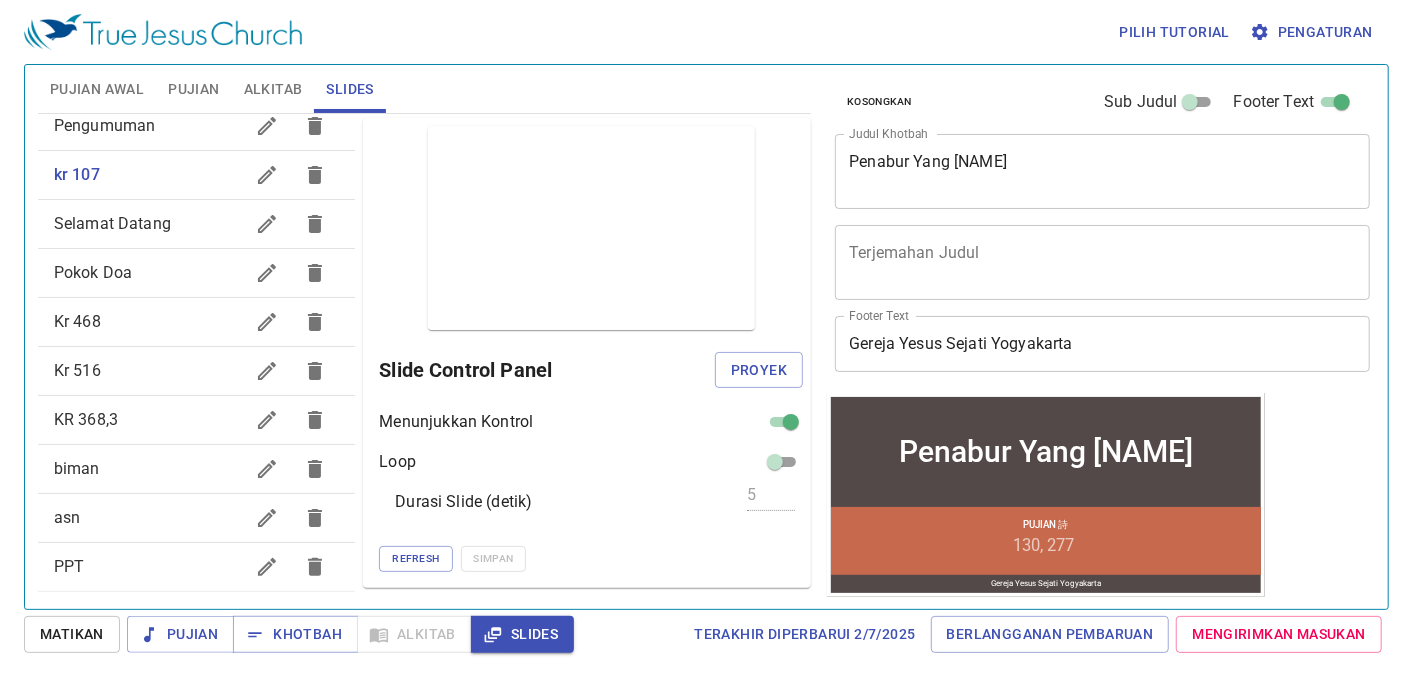 scroll, scrollTop: 355, scrollLeft: 0, axis: vertical 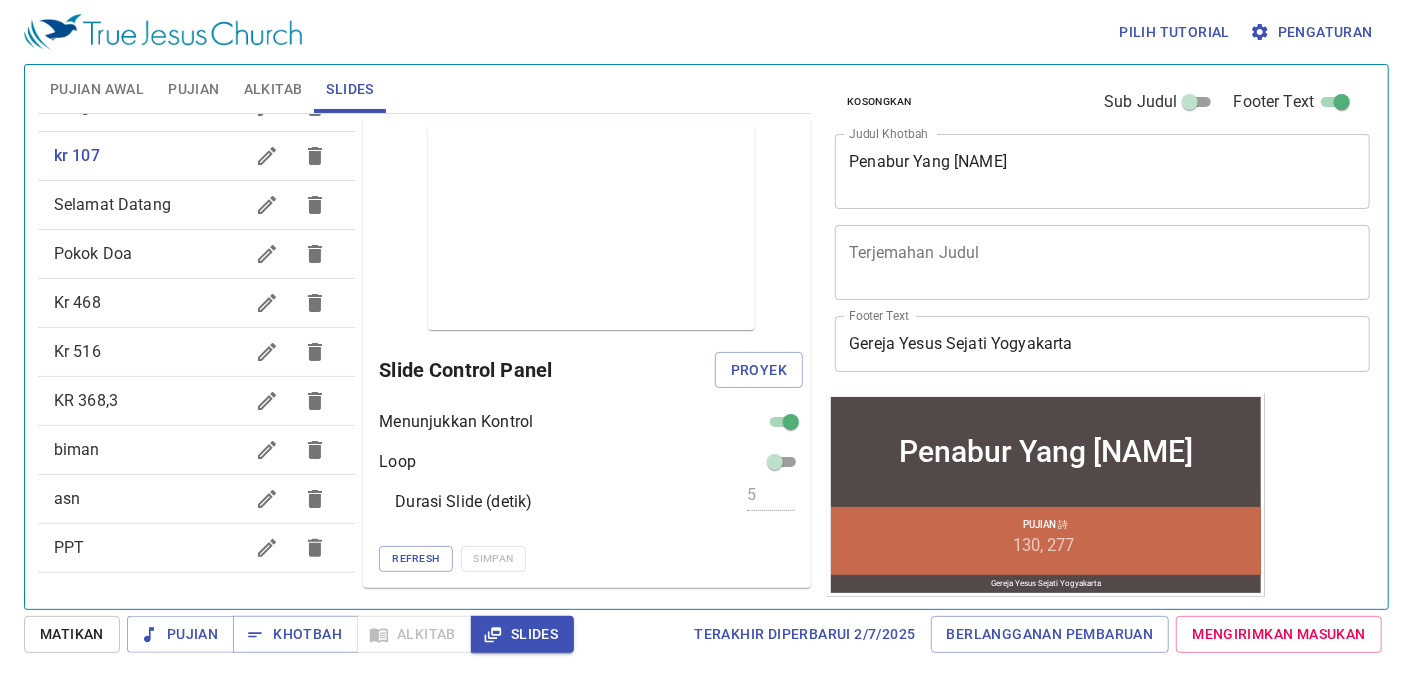 click on "PPT" at bounding box center (149, 58) 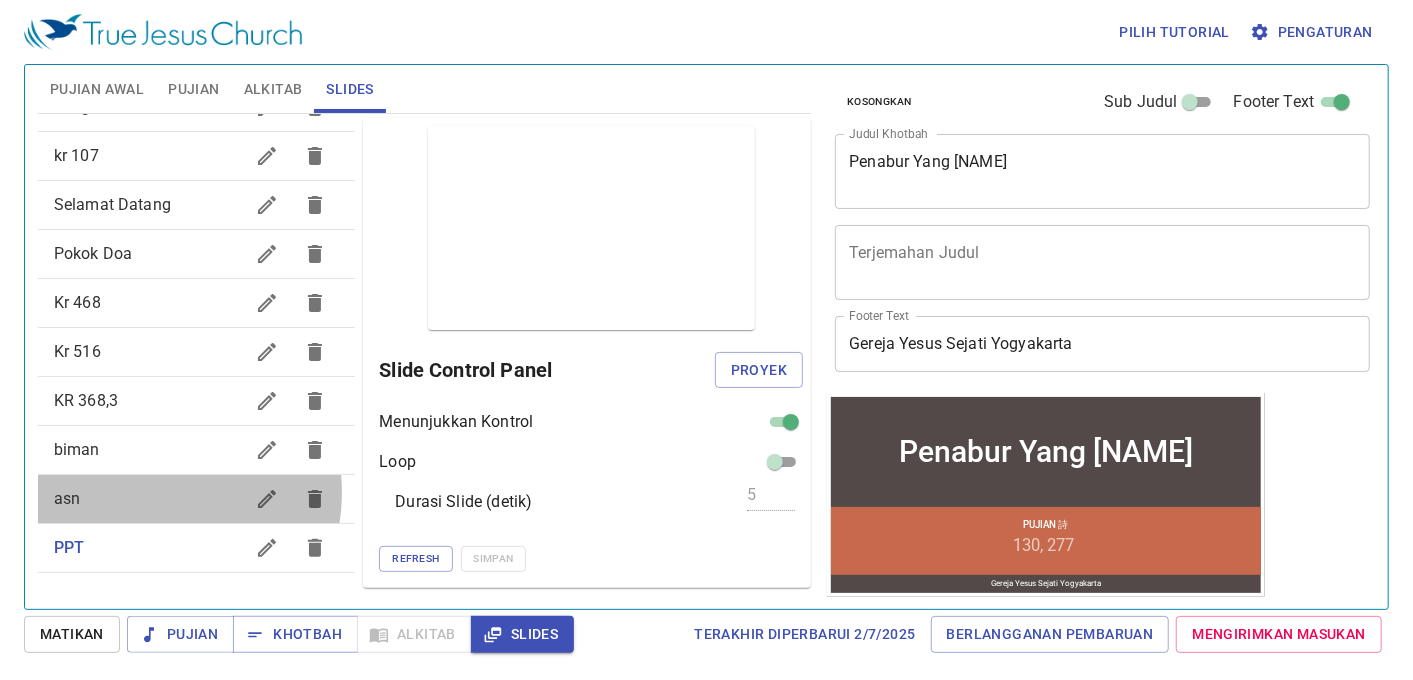 click on "asn" at bounding box center (149, 58) 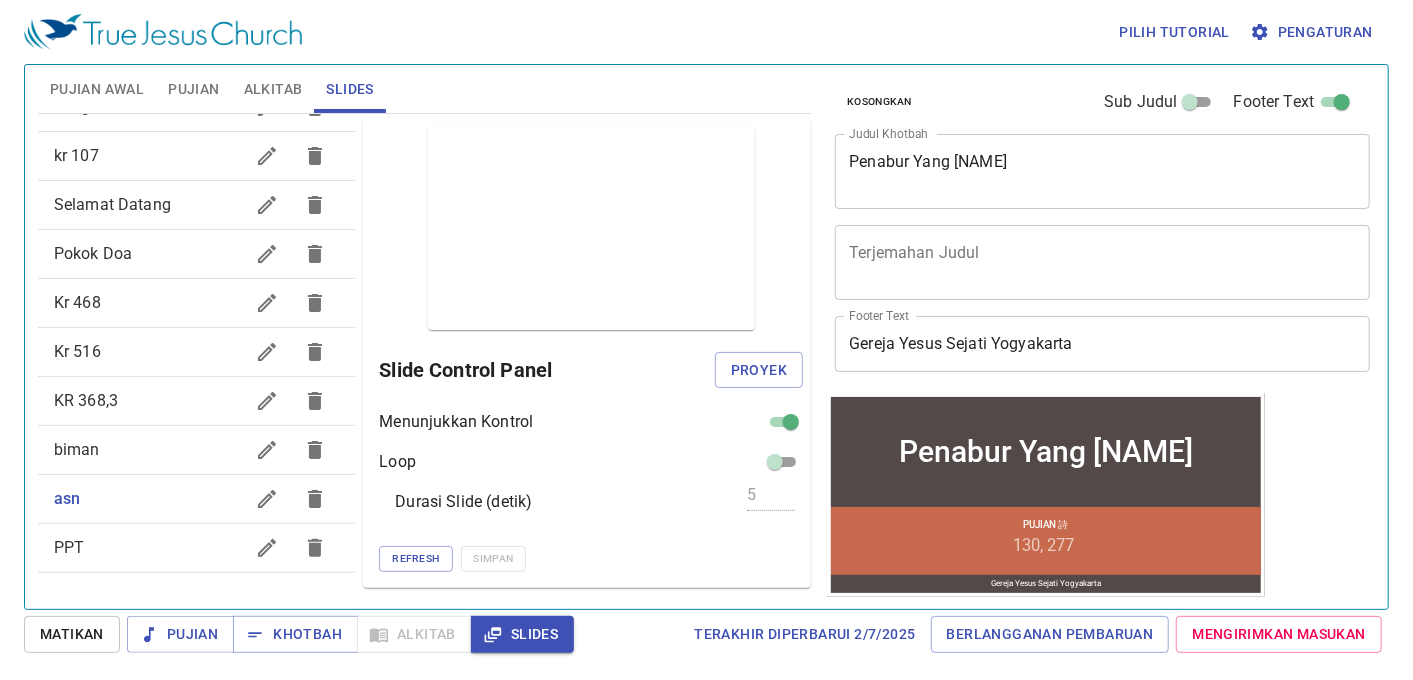 click on "biman" at bounding box center (197, 58) 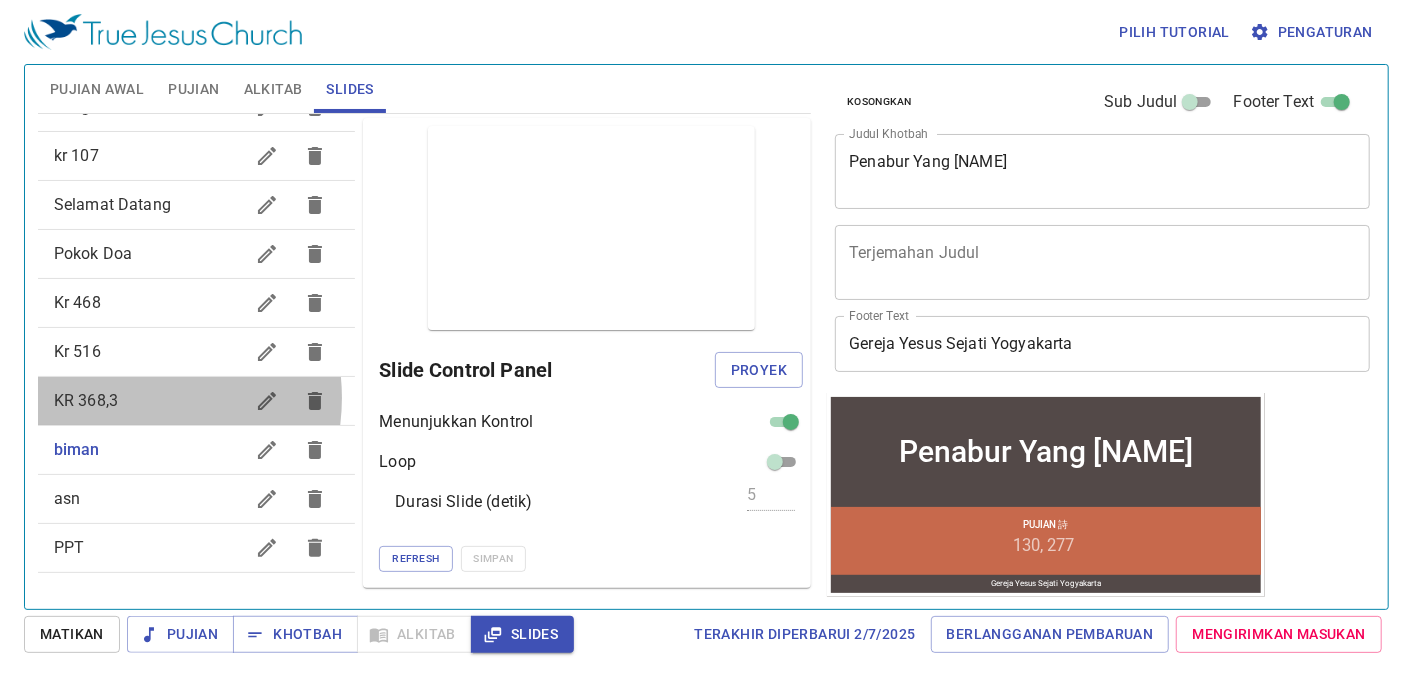 click on "KR 368,3" at bounding box center (149, 58) 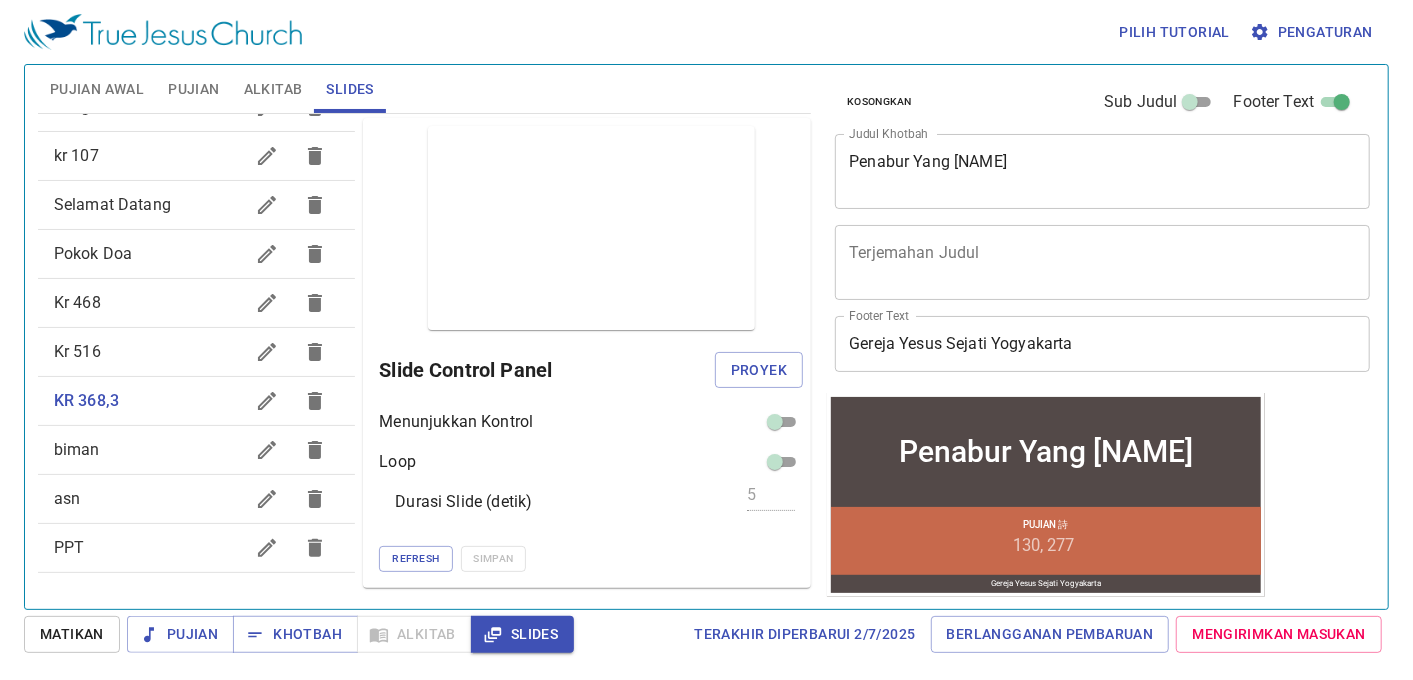 click on "Kr 516" at bounding box center [197, 58] 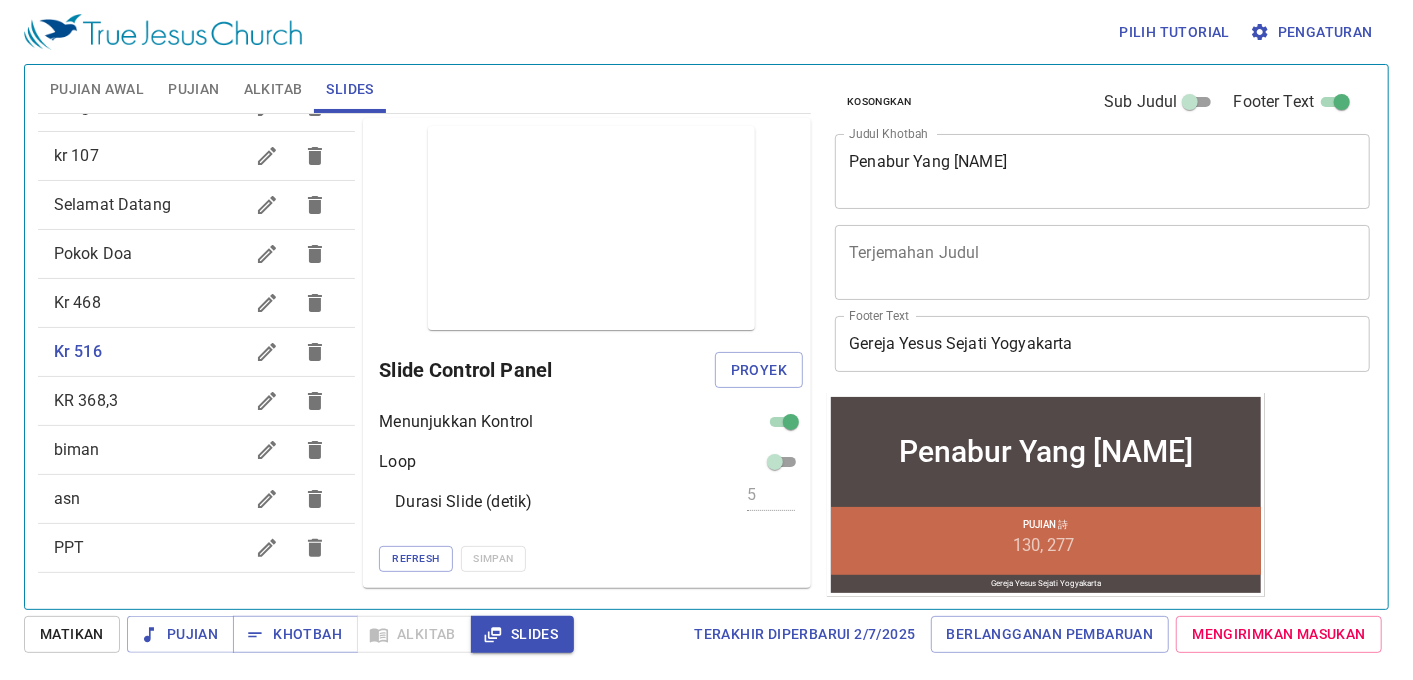 click on "Kr 468" at bounding box center (197, 58) 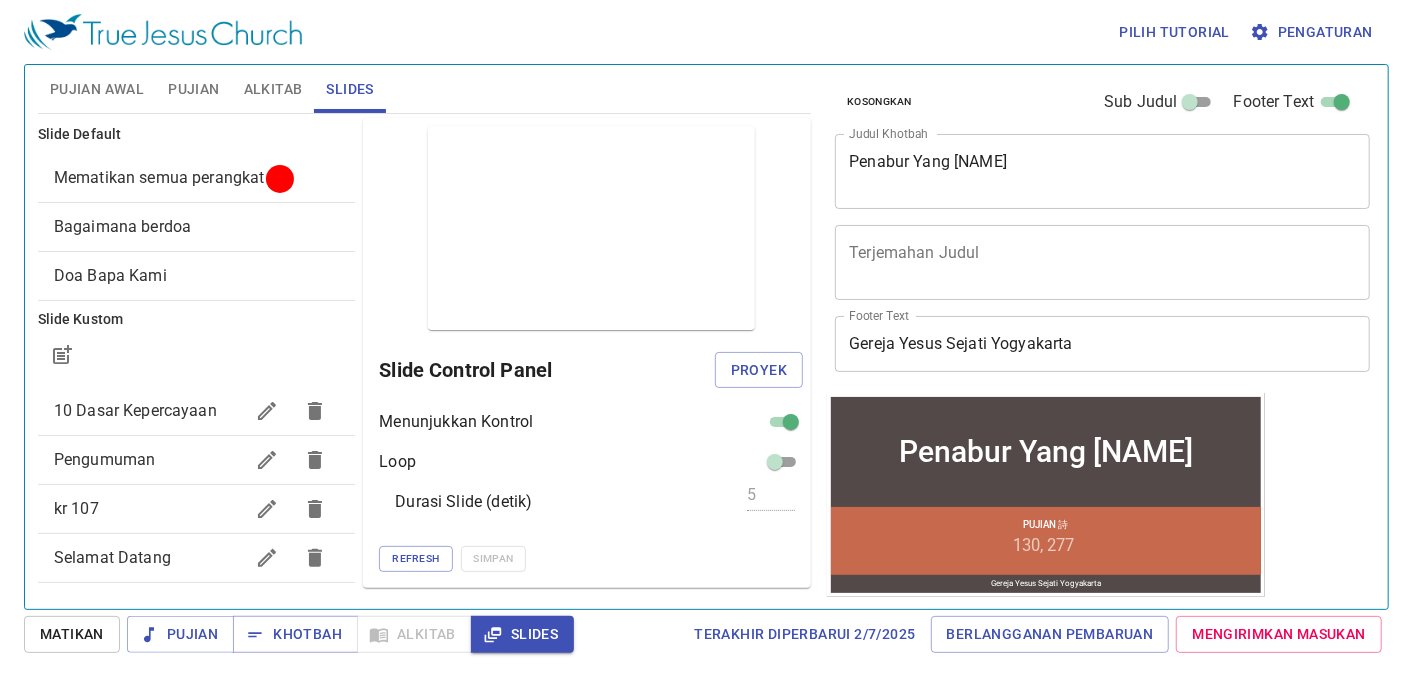 scroll, scrollTop: 0, scrollLeft: 0, axis: both 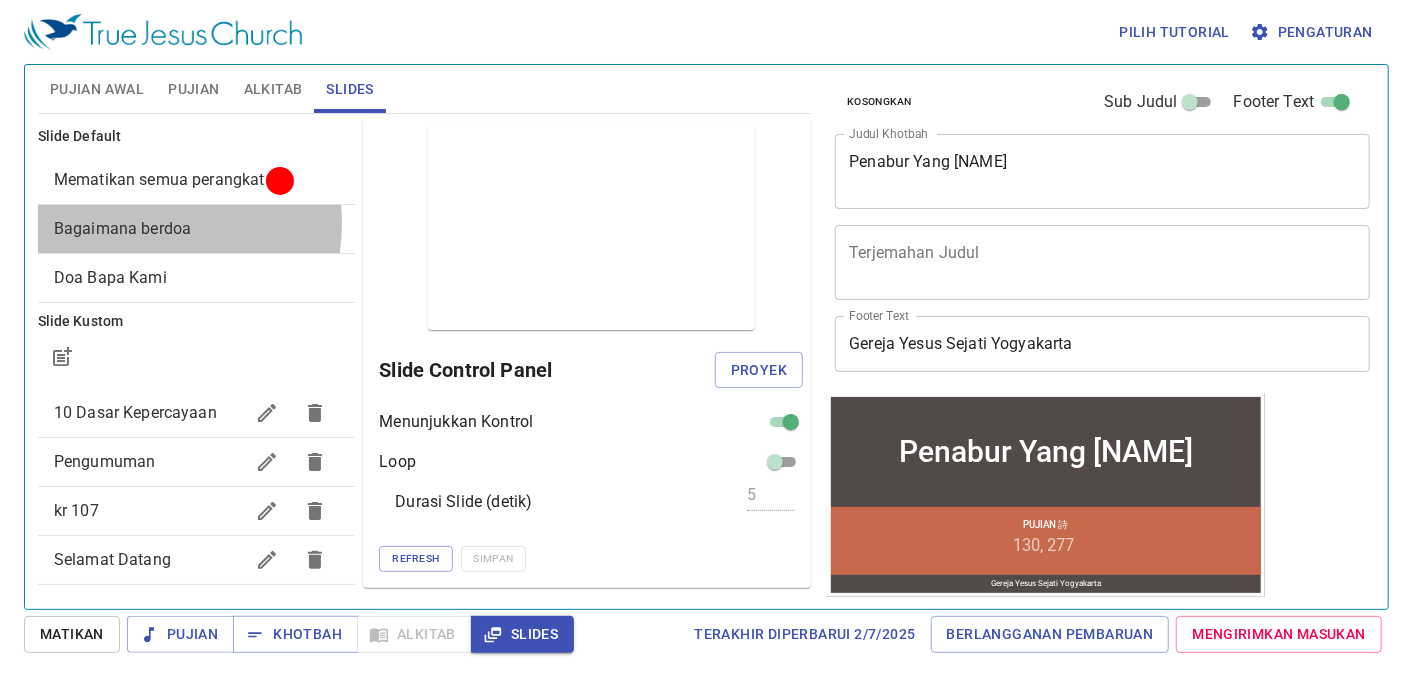 click on "Bagaimana berdoa" at bounding box center [159, 179] 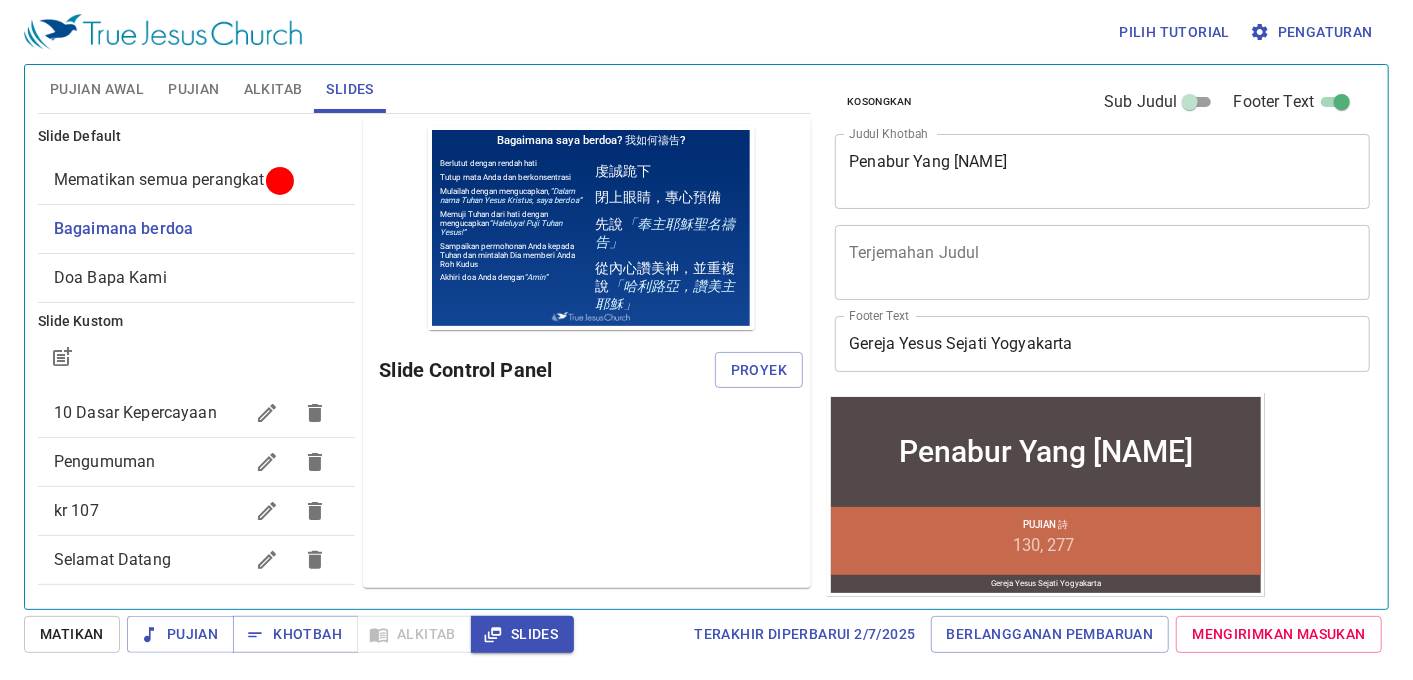 scroll, scrollTop: 0, scrollLeft: 0, axis: both 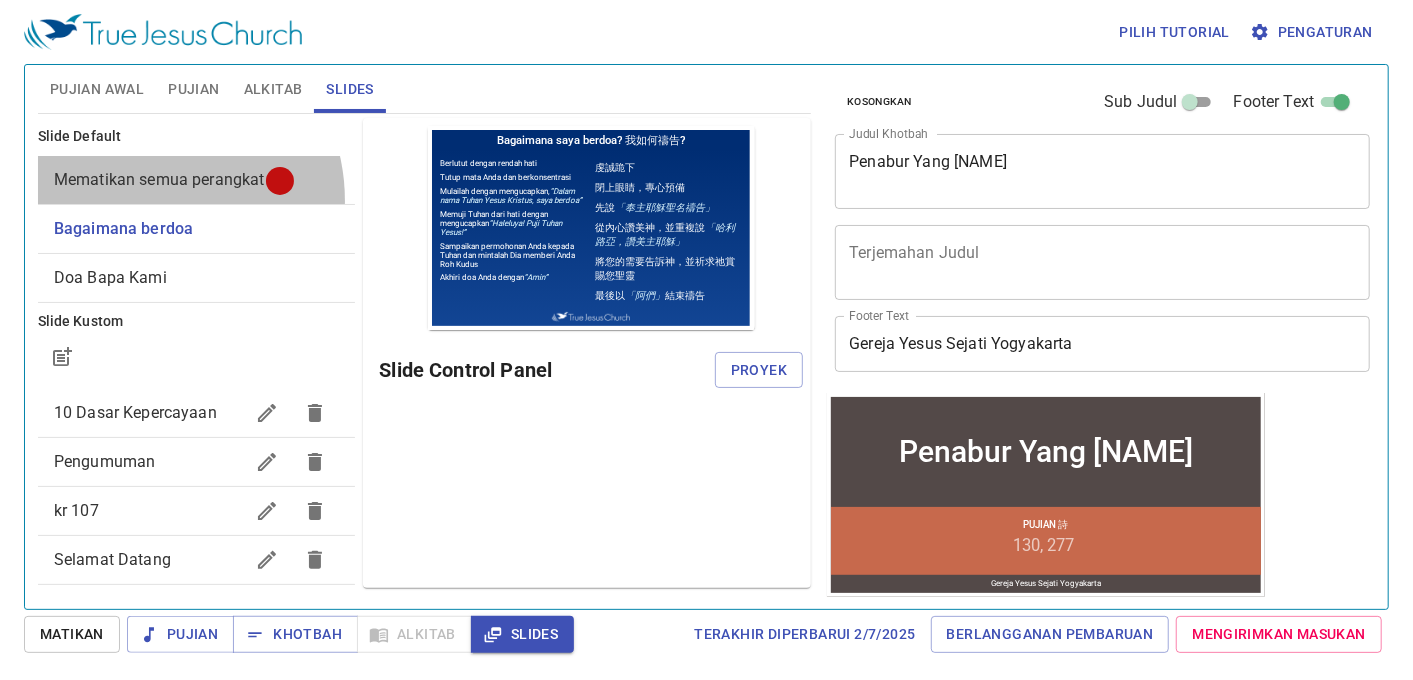 click on "Mematikan semua perangkat" at bounding box center (197, 180) 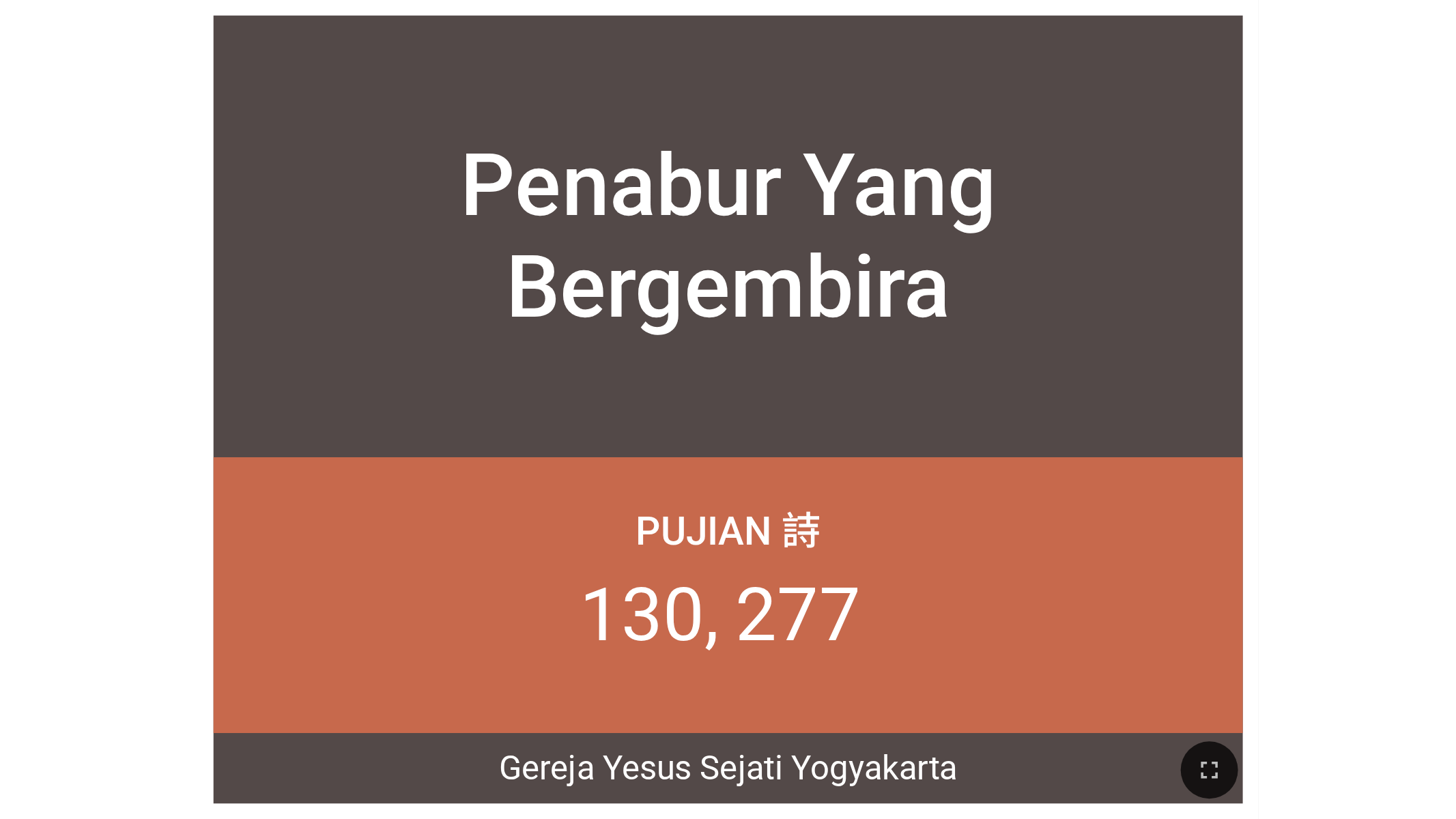 scroll, scrollTop: 0, scrollLeft: 0, axis: both 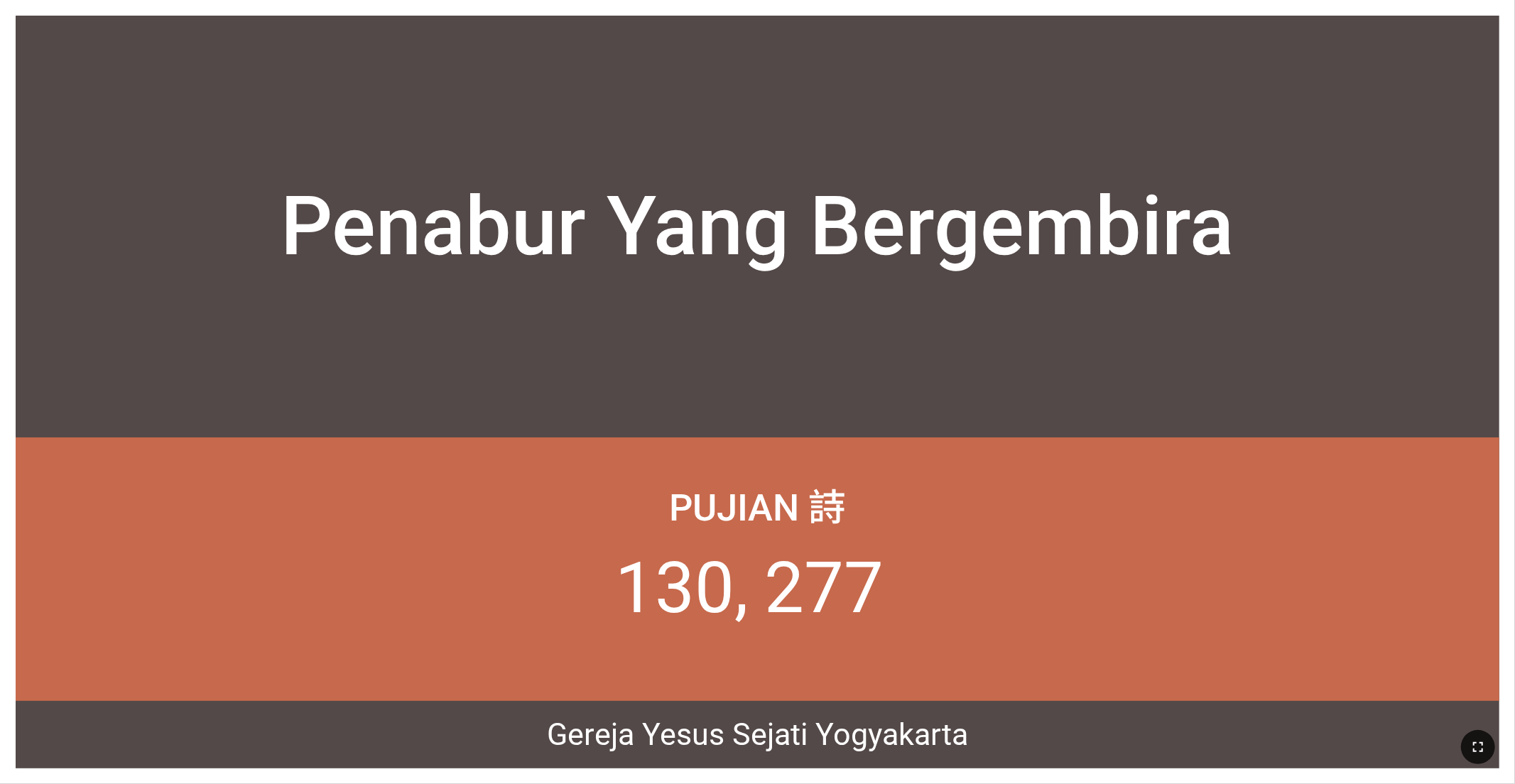 click at bounding box center [1478, 747] 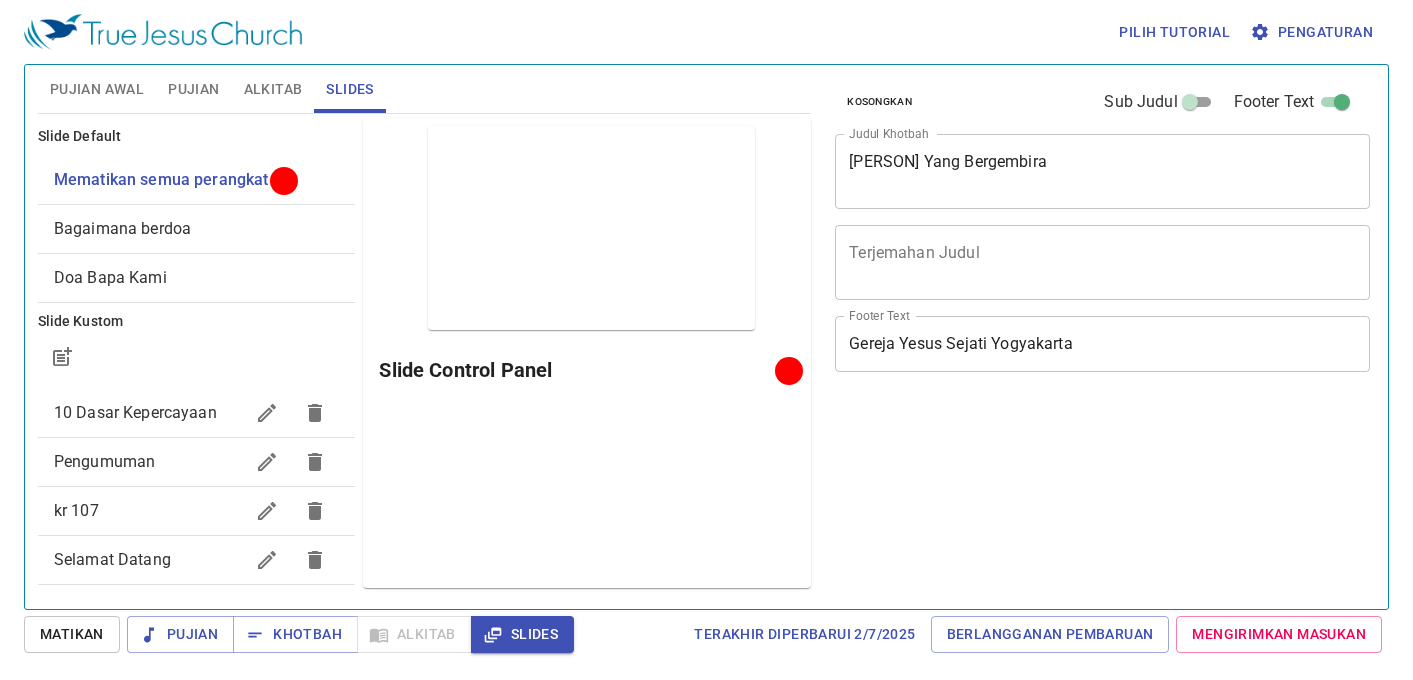 scroll, scrollTop: 0, scrollLeft: 0, axis: both 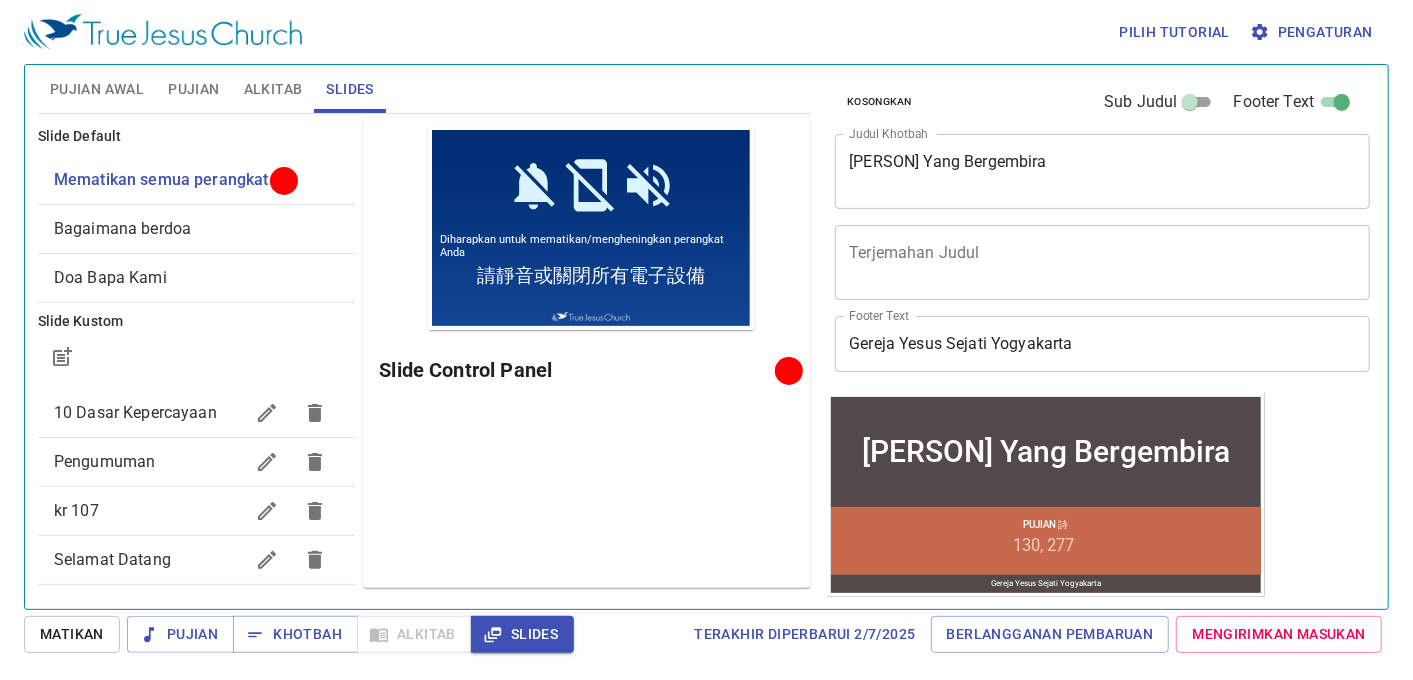 click on "Bagaimana berdoa" at bounding box center [197, 180] 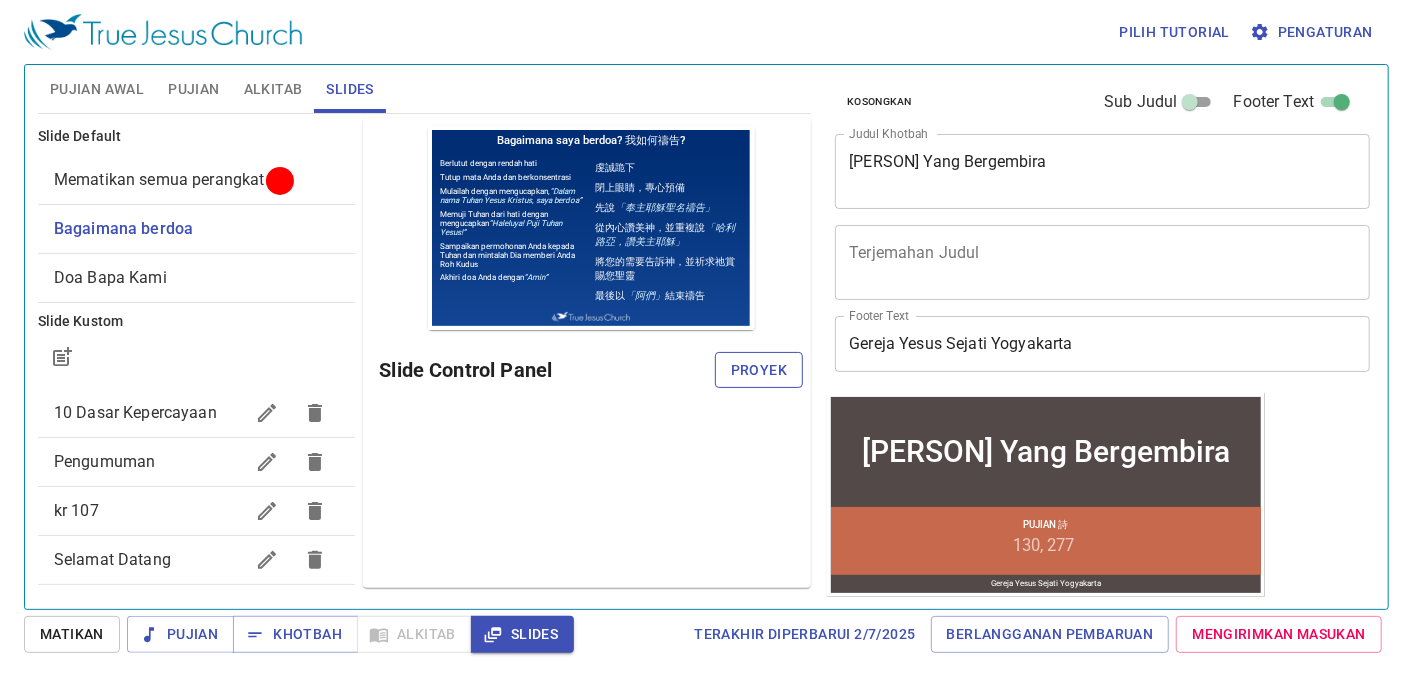 click on "Proyek" at bounding box center (759, 370) 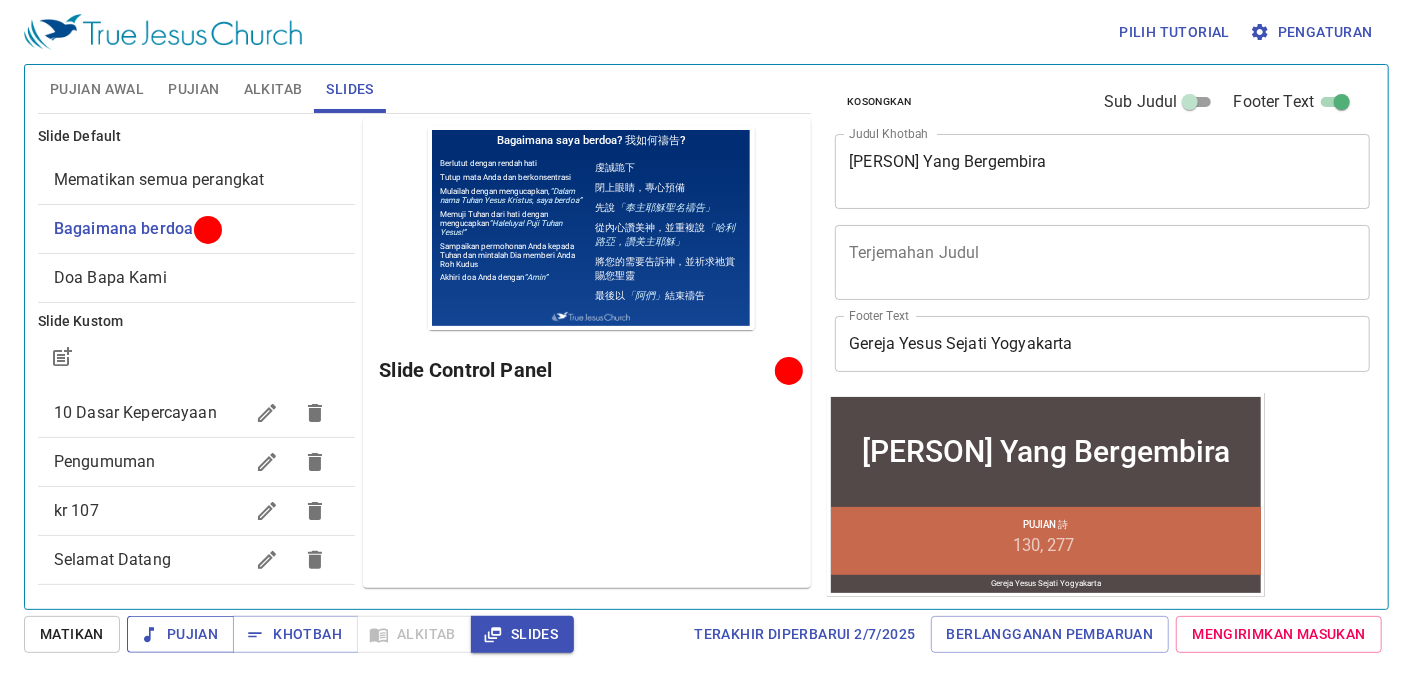 click on "Pujian" at bounding box center [180, 634] 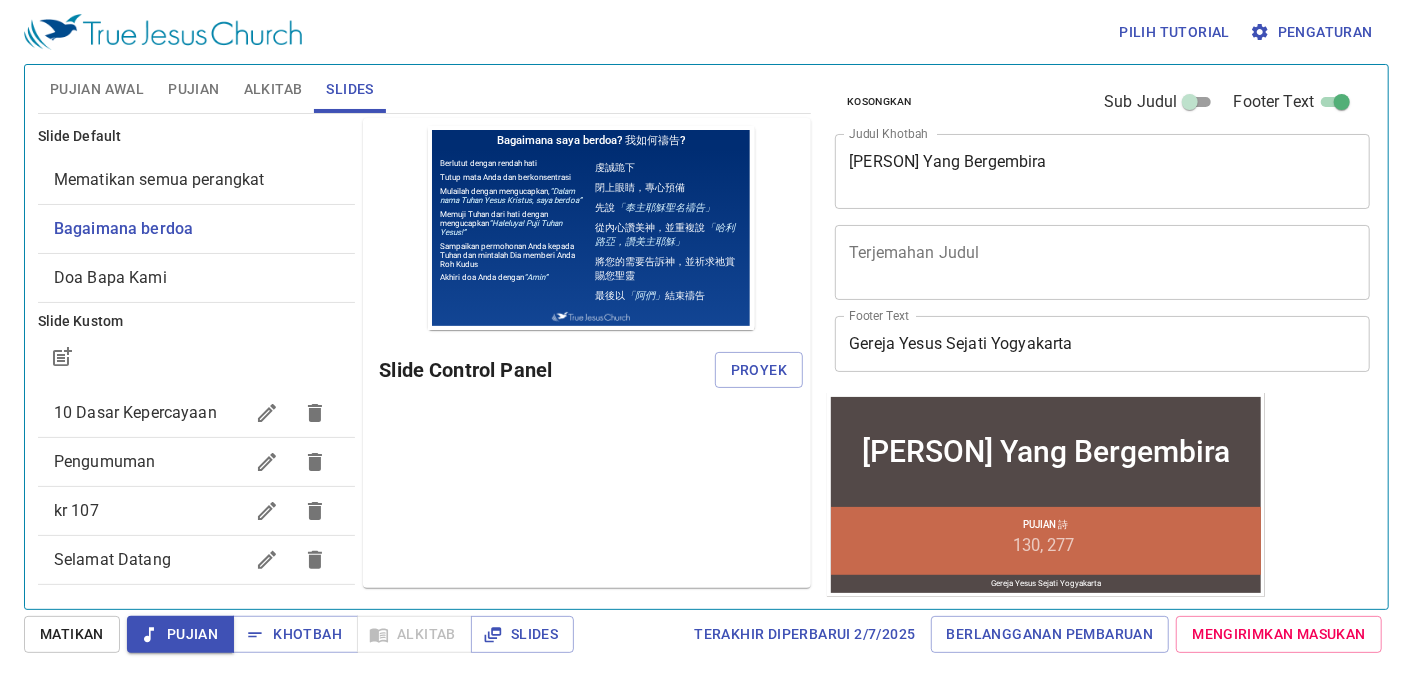 click on "Pujian Awal" at bounding box center [97, 89] 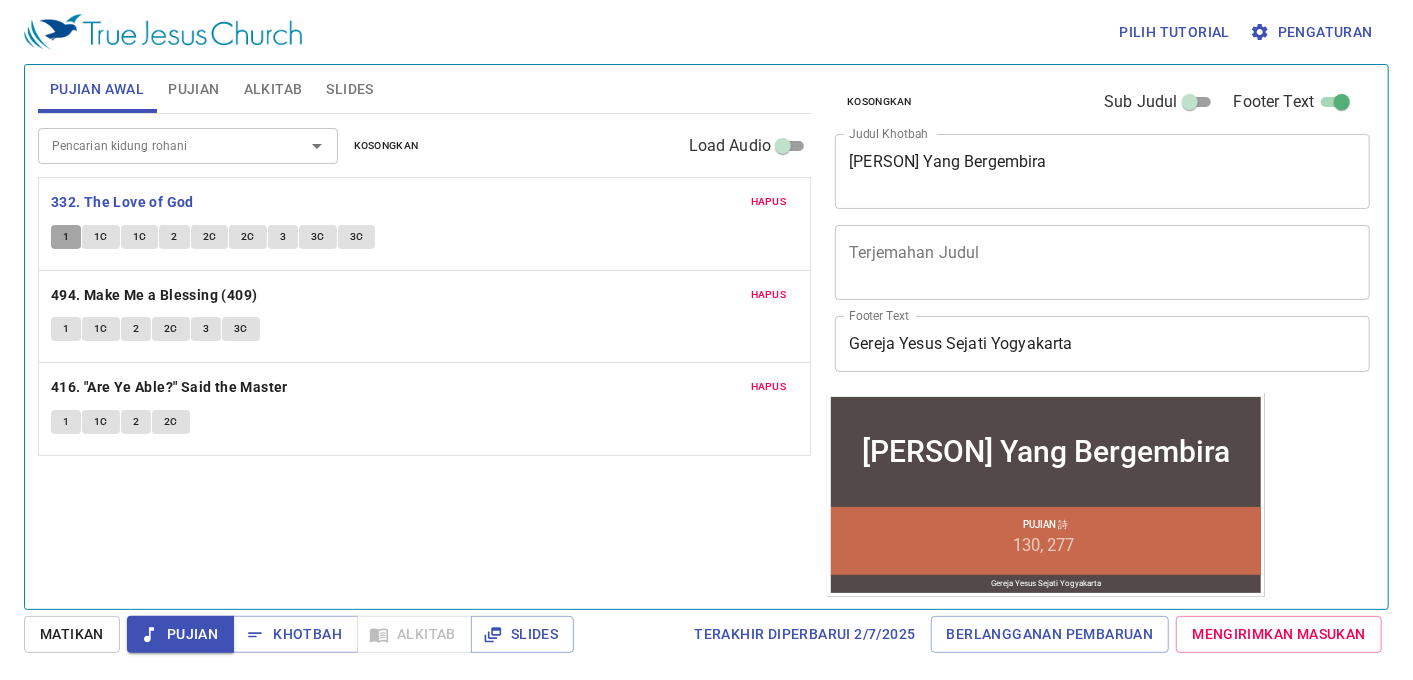 click on "1" at bounding box center [66, 237] 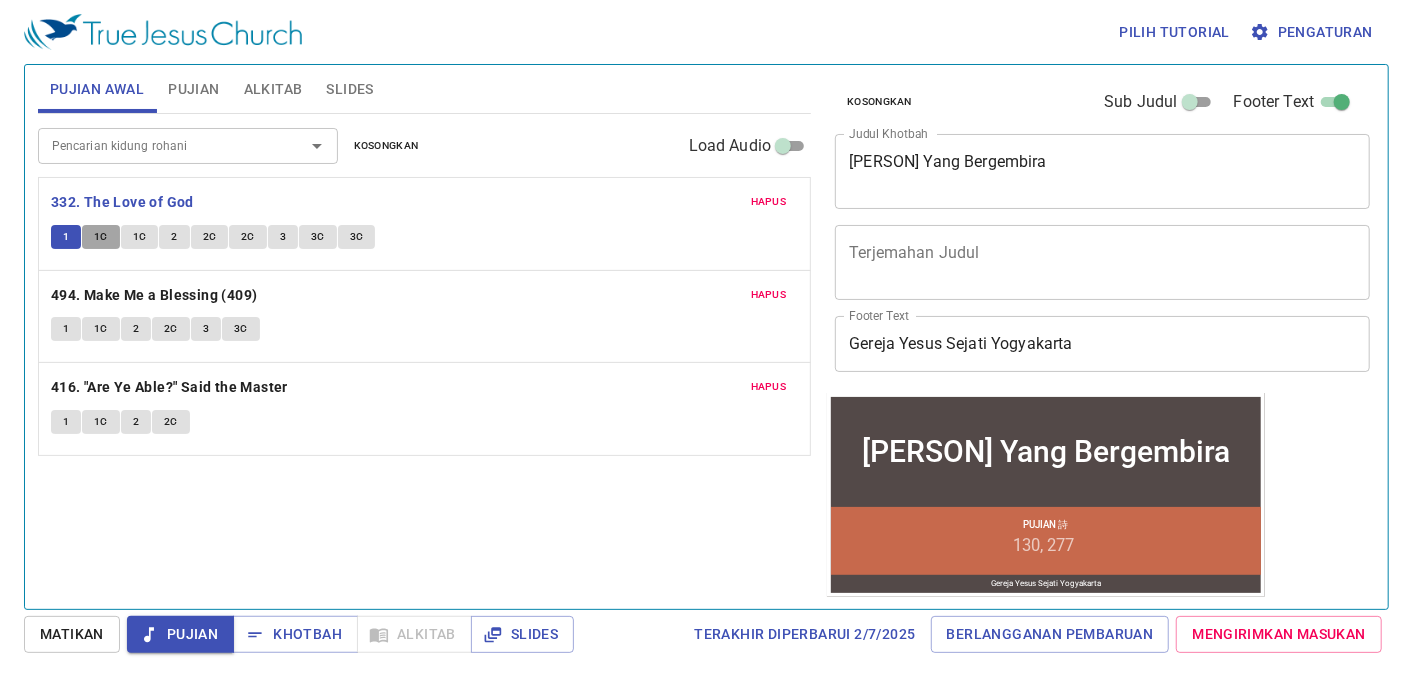 click on "1C" at bounding box center [101, 237] 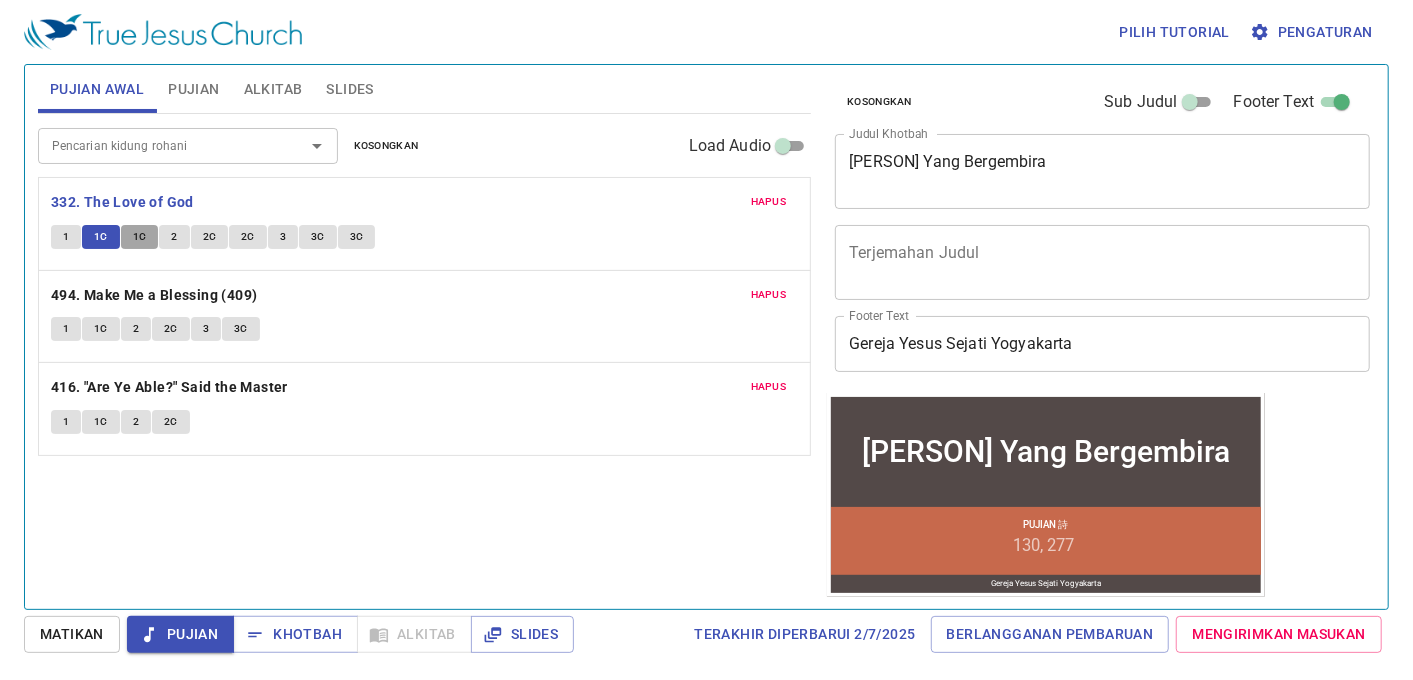 click on "1C" at bounding box center [66, 237] 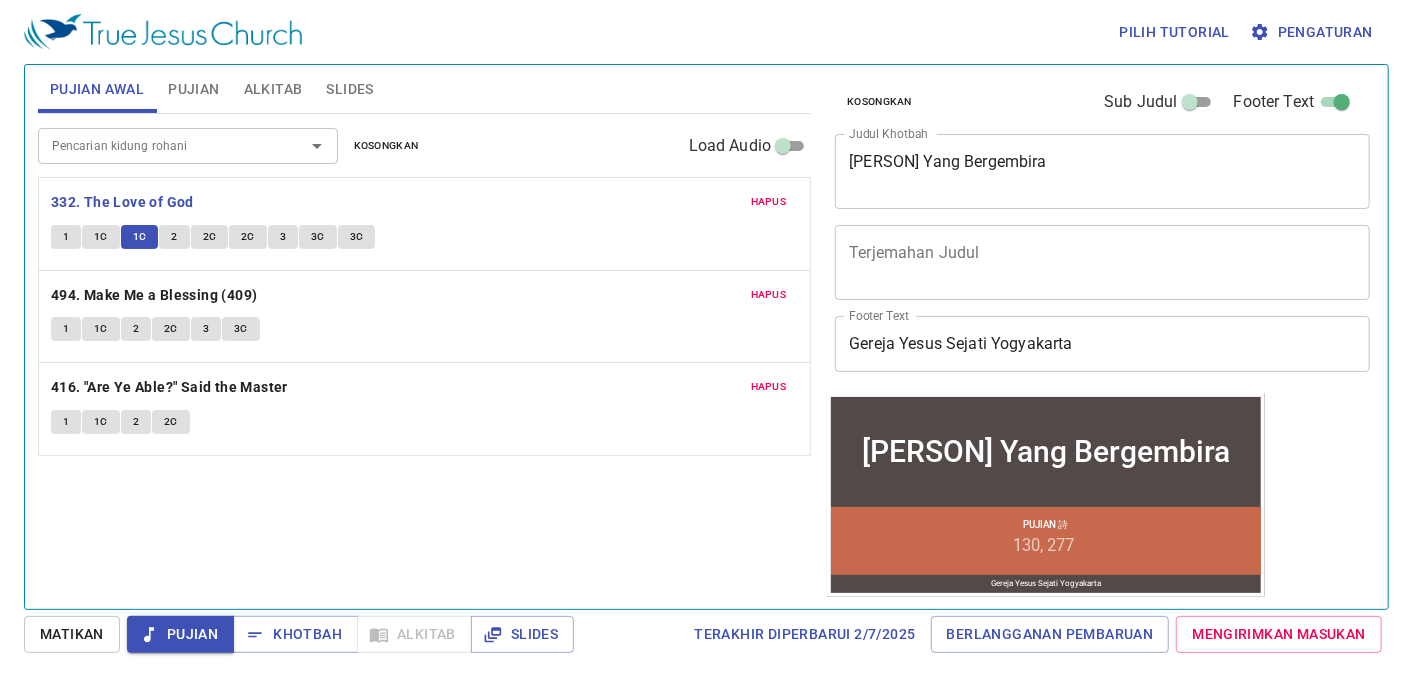 click on "2" at bounding box center [174, 237] 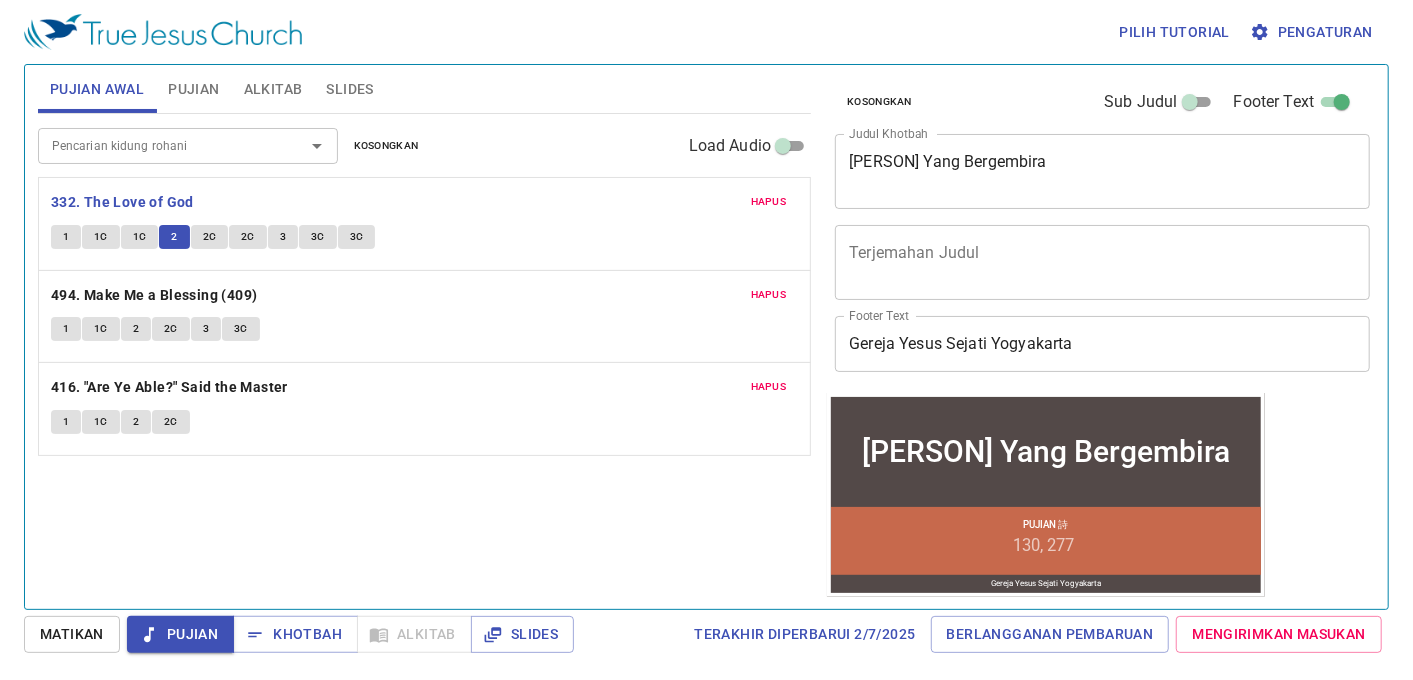 click on "2C" at bounding box center [66, 237] 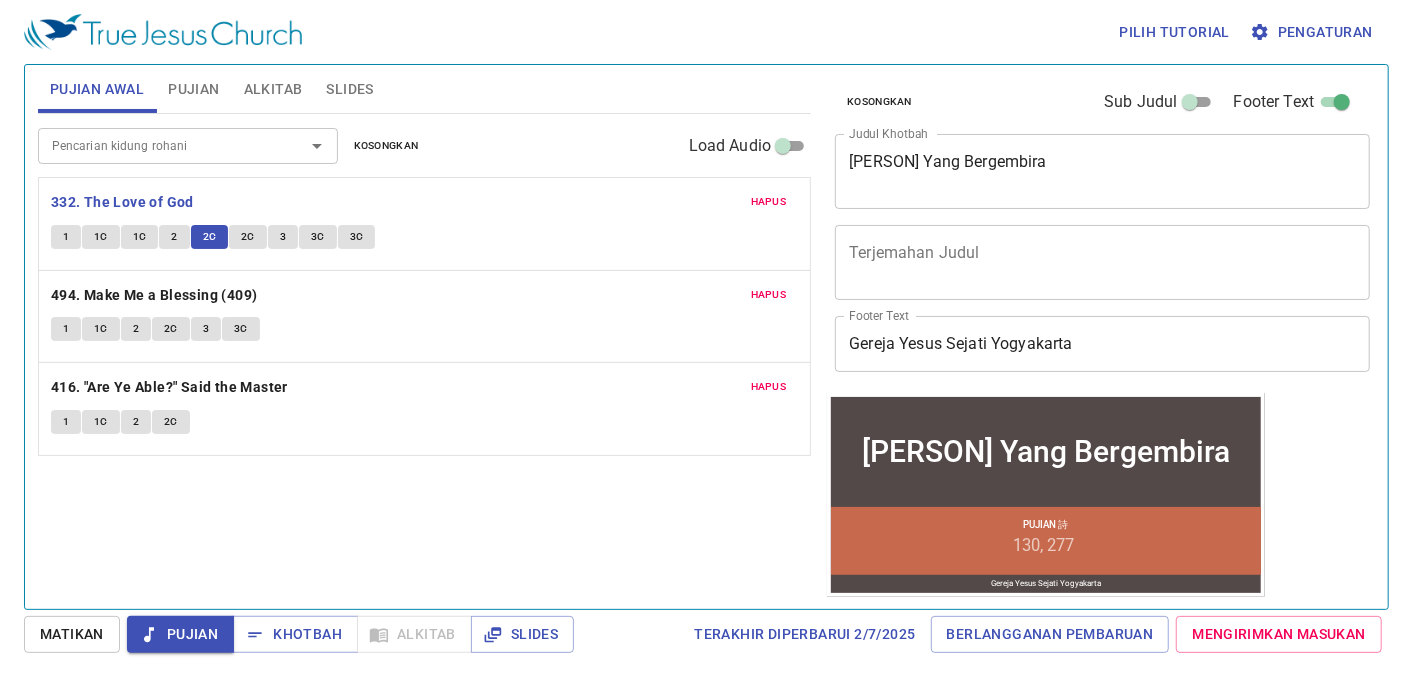 click on "2C" at bounding box center [66, 237] 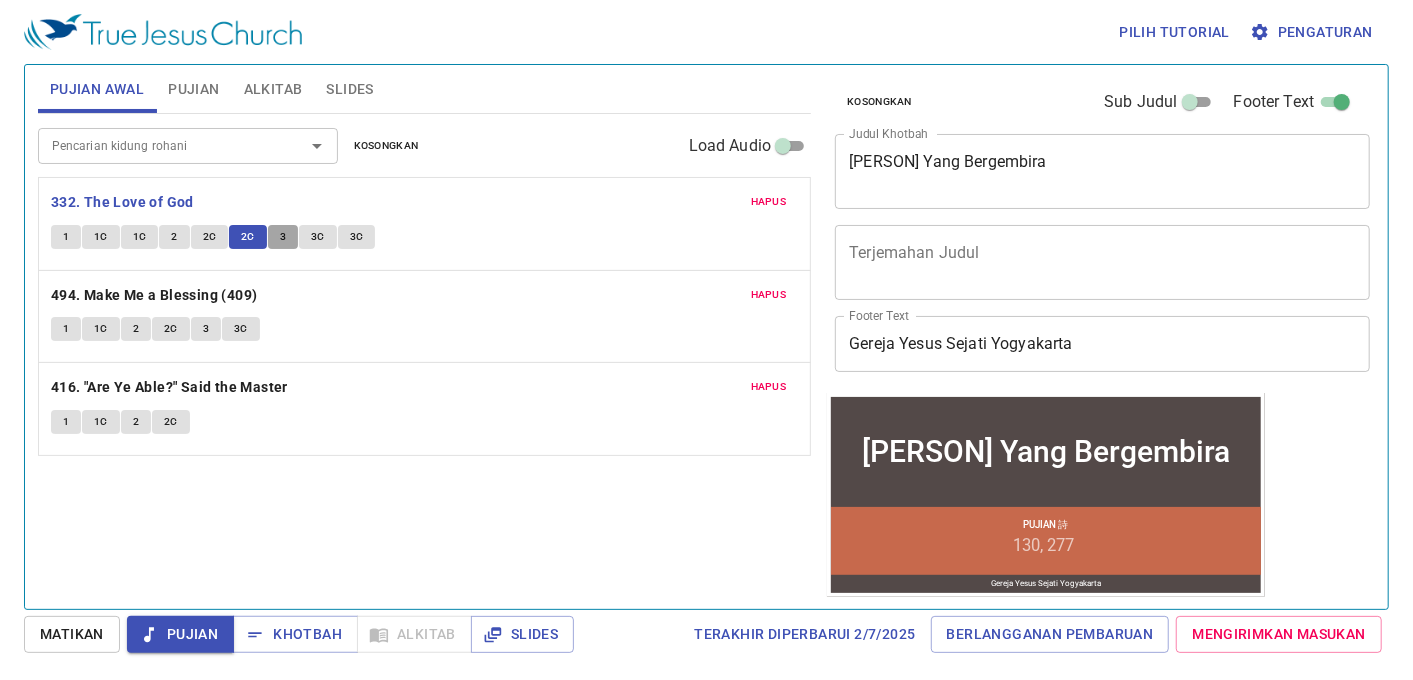 click on "3" at bounding box center [283, 237] 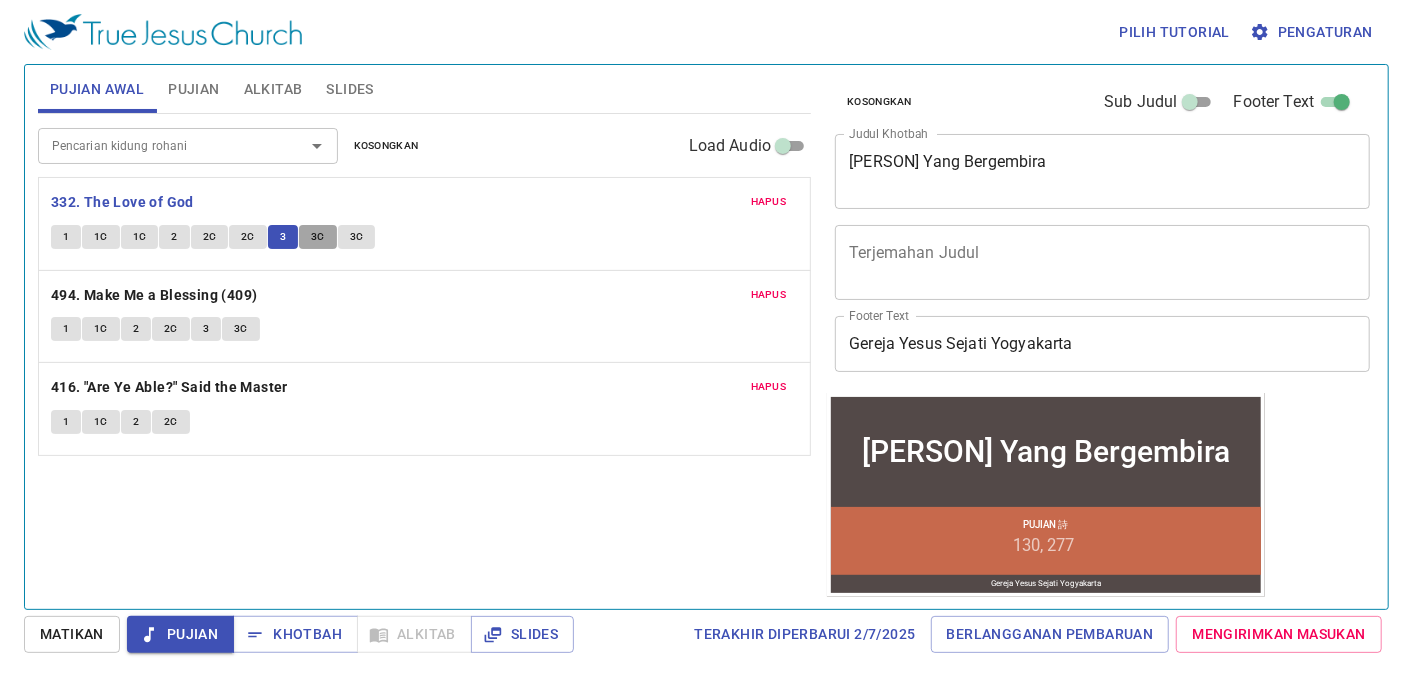 click on "3C" at bounding box center [66, 237] 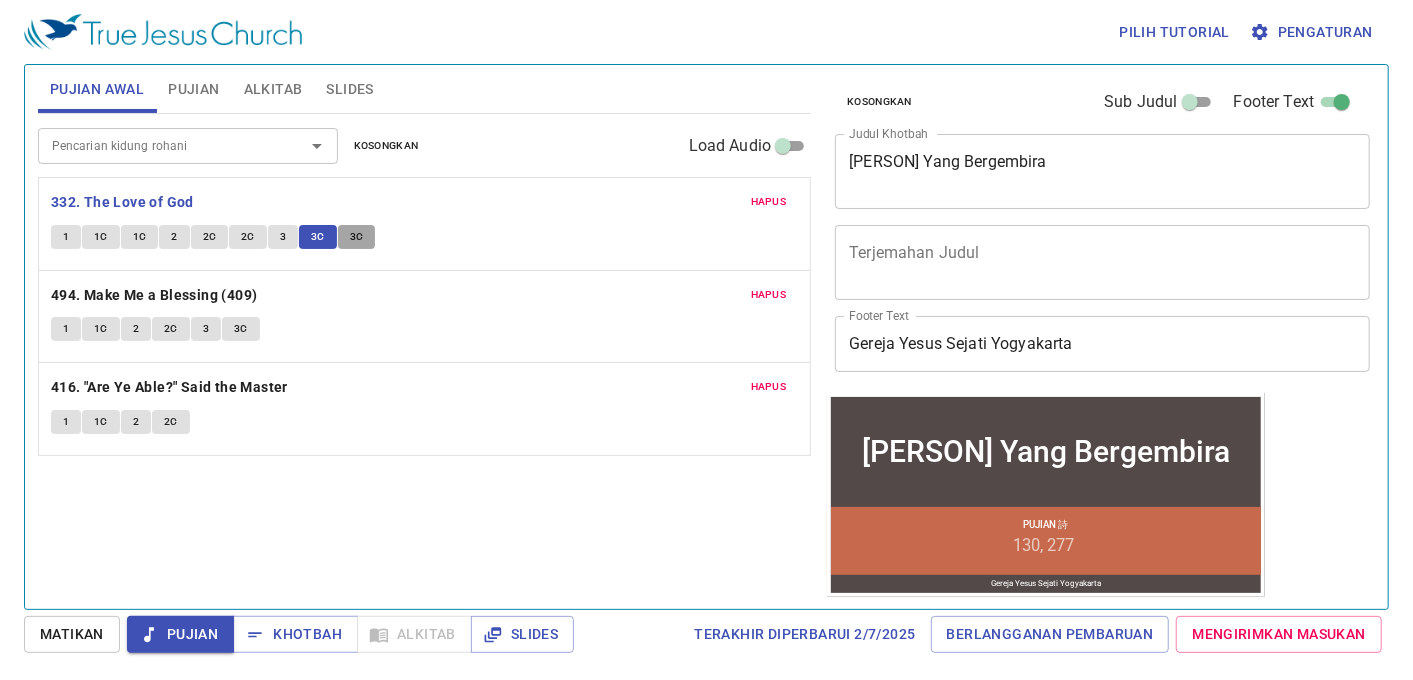 click on "3C" at bounding box center (66, 237) 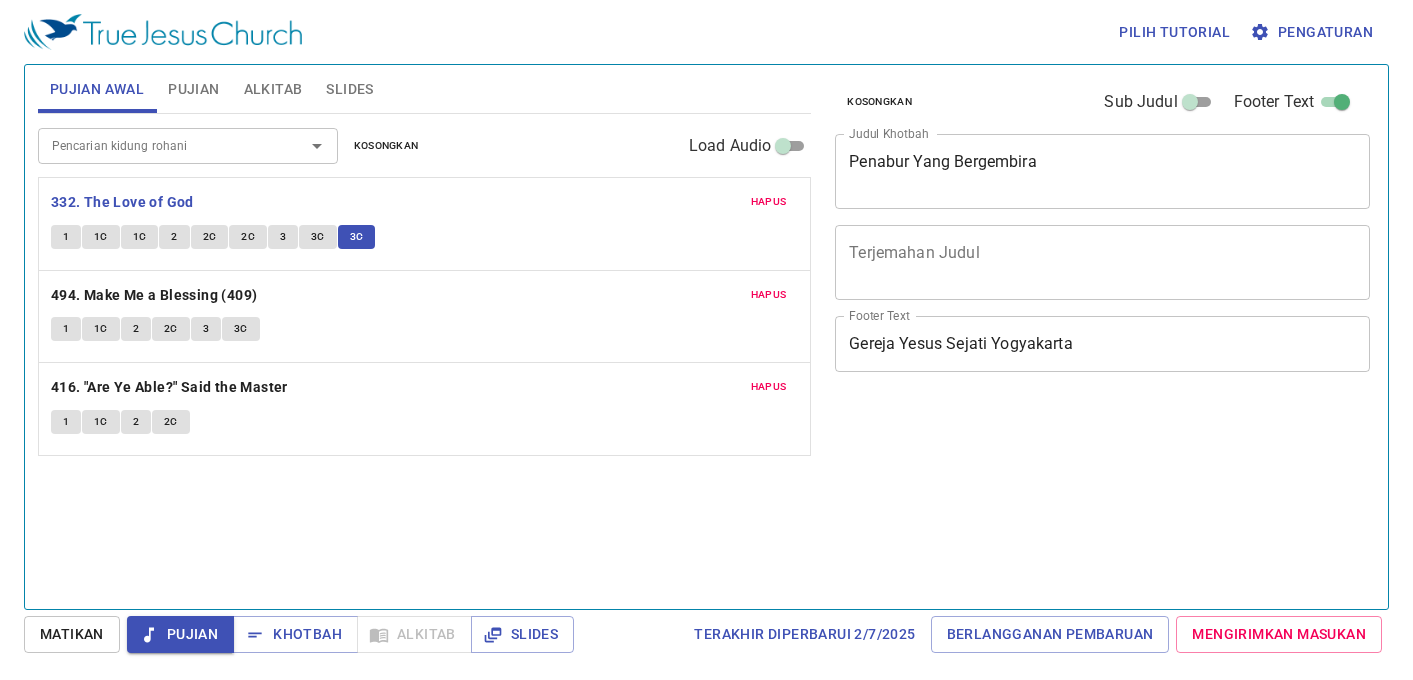 scroll, scrollTop: 0, scrollLeft: 0, axis: both 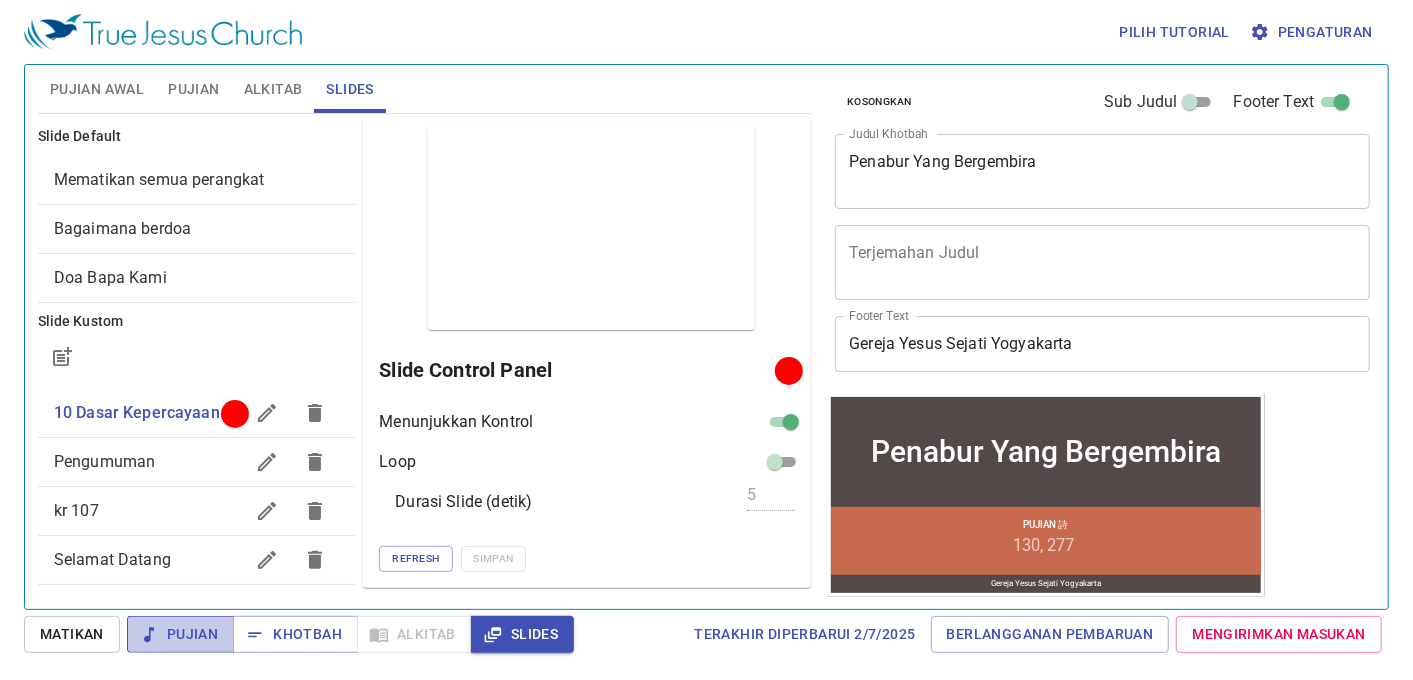click on "Pujian" at bounding box center [180, 634] 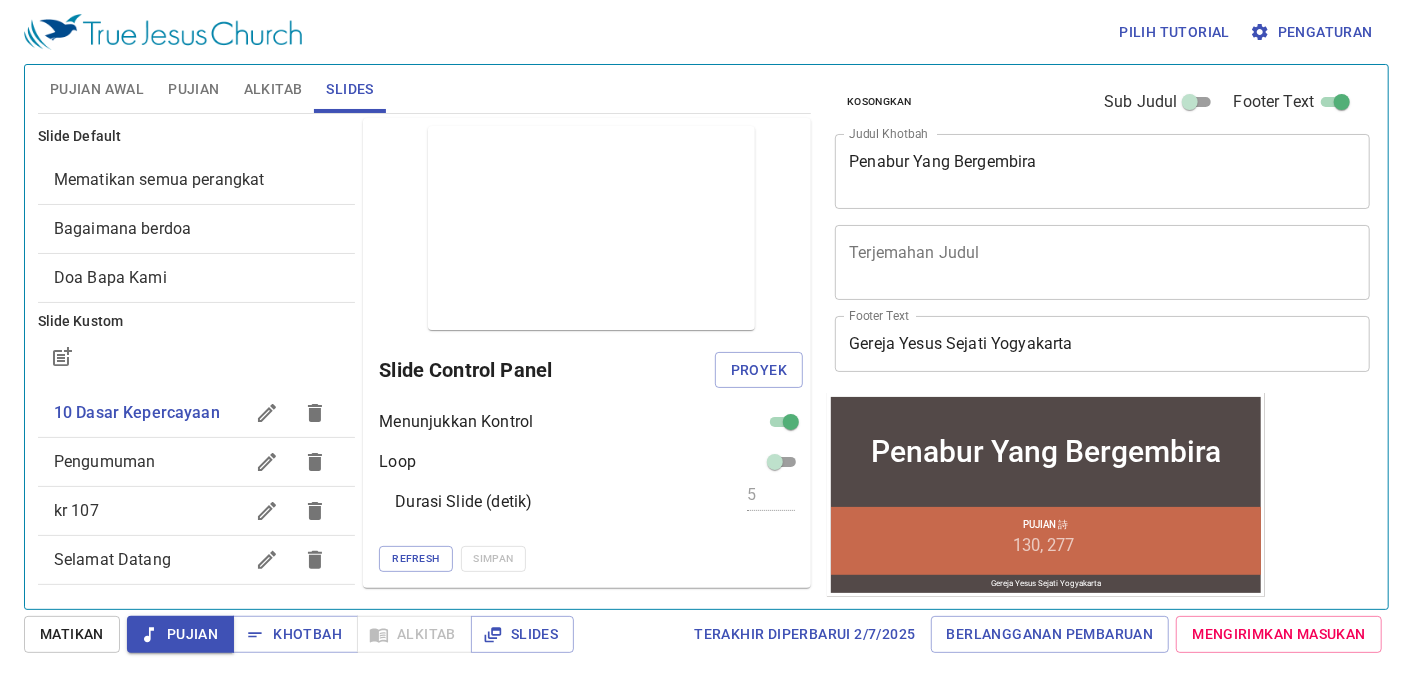 click on "Pujian" at bounding box center [193, 89] 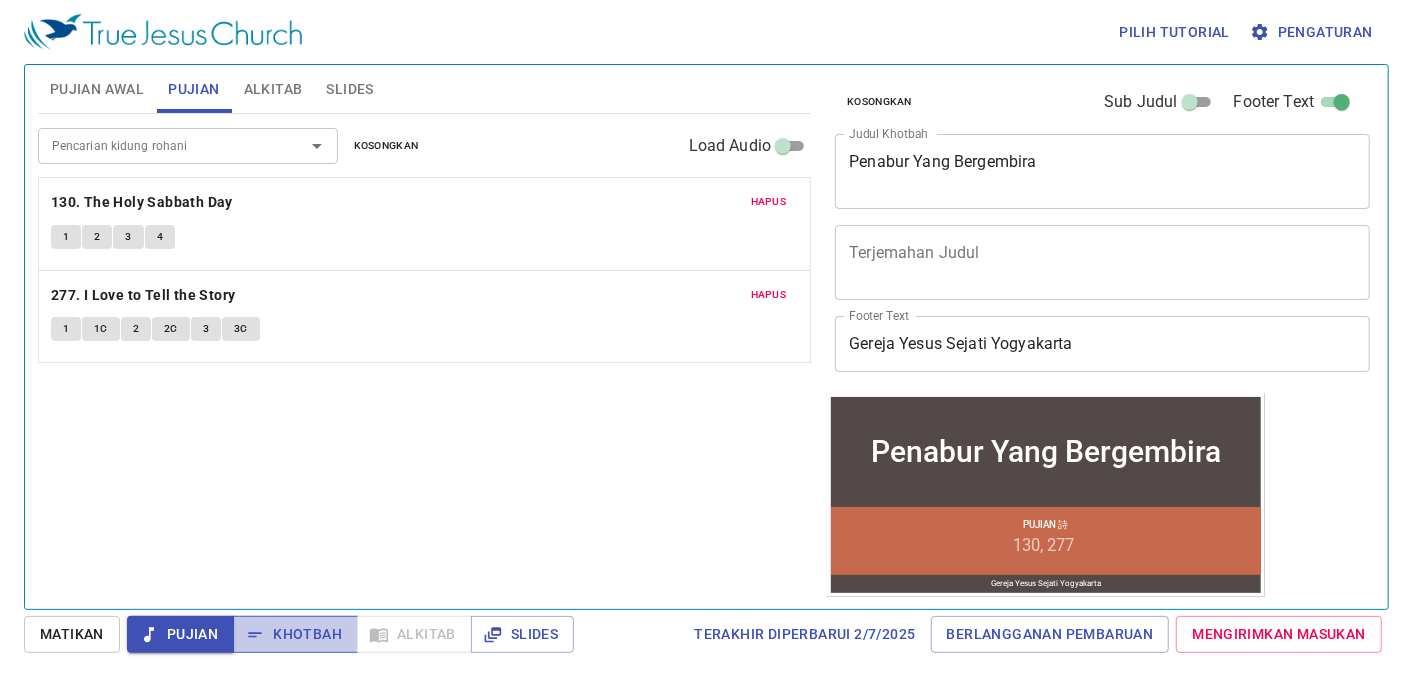 click on "Khotbah" at bounding box center (295, 634) 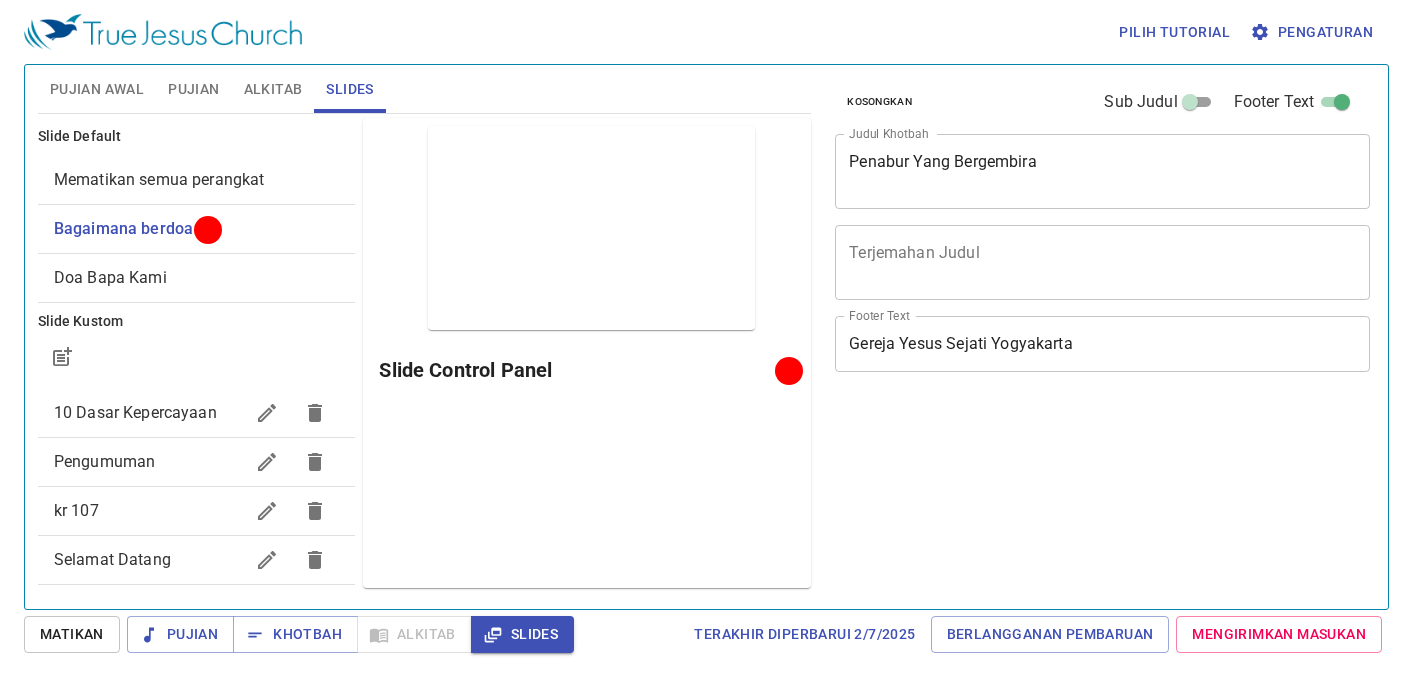 scroll, scrollTop: 0, scrollLeft: 0, axis: both 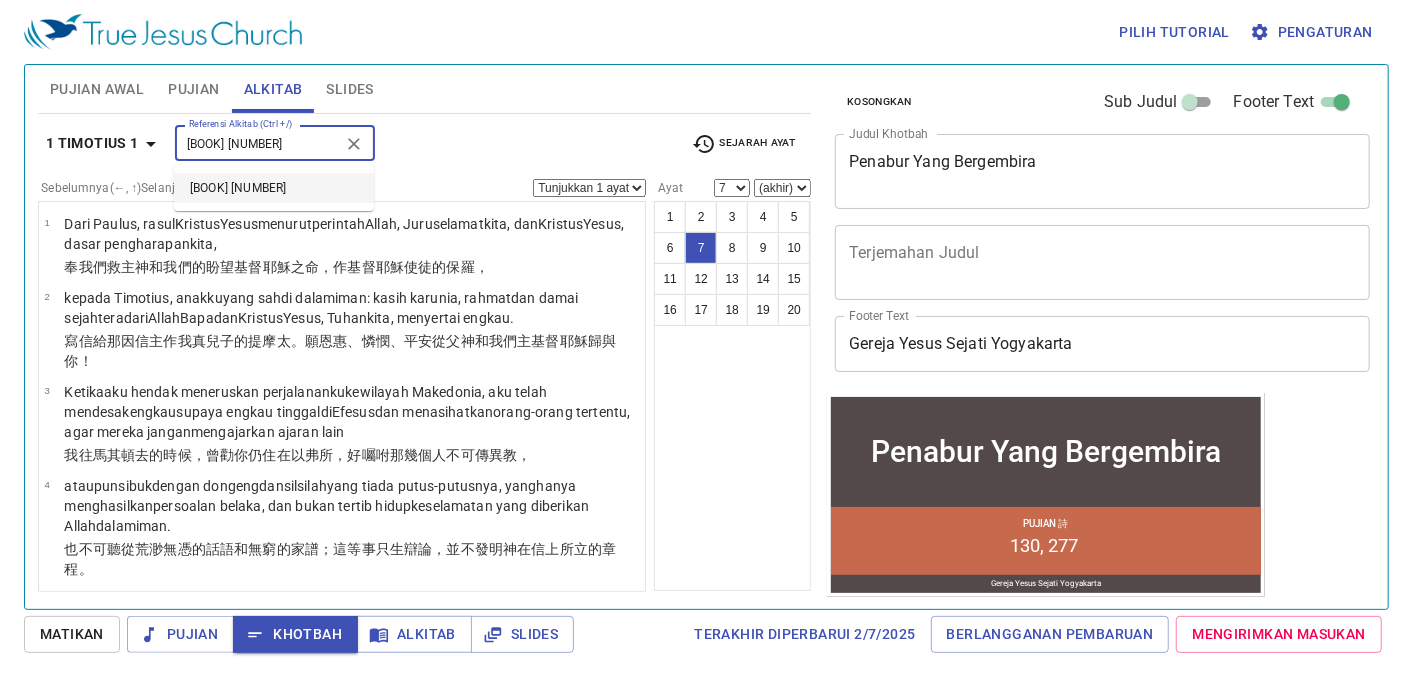 type on "mzm 119 97" 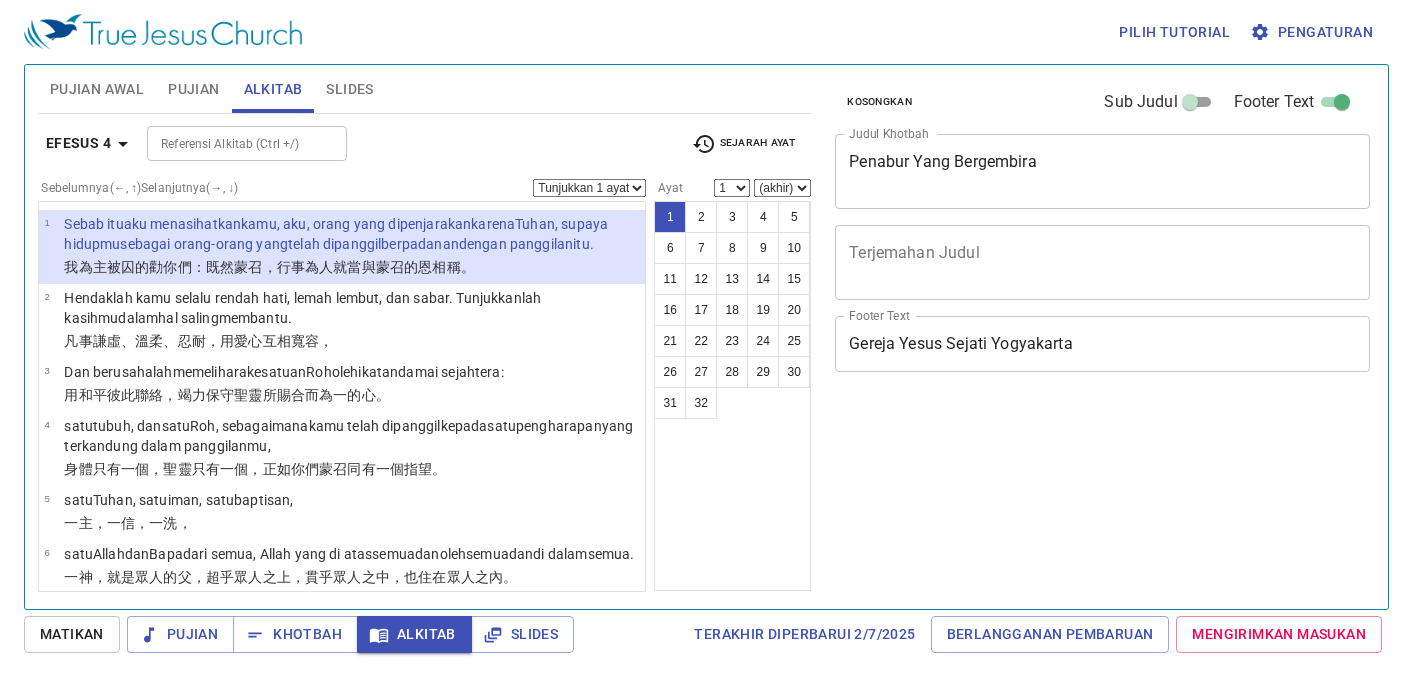 scroll, scrollTop: 0, scrollLeft: 0, axis: both 